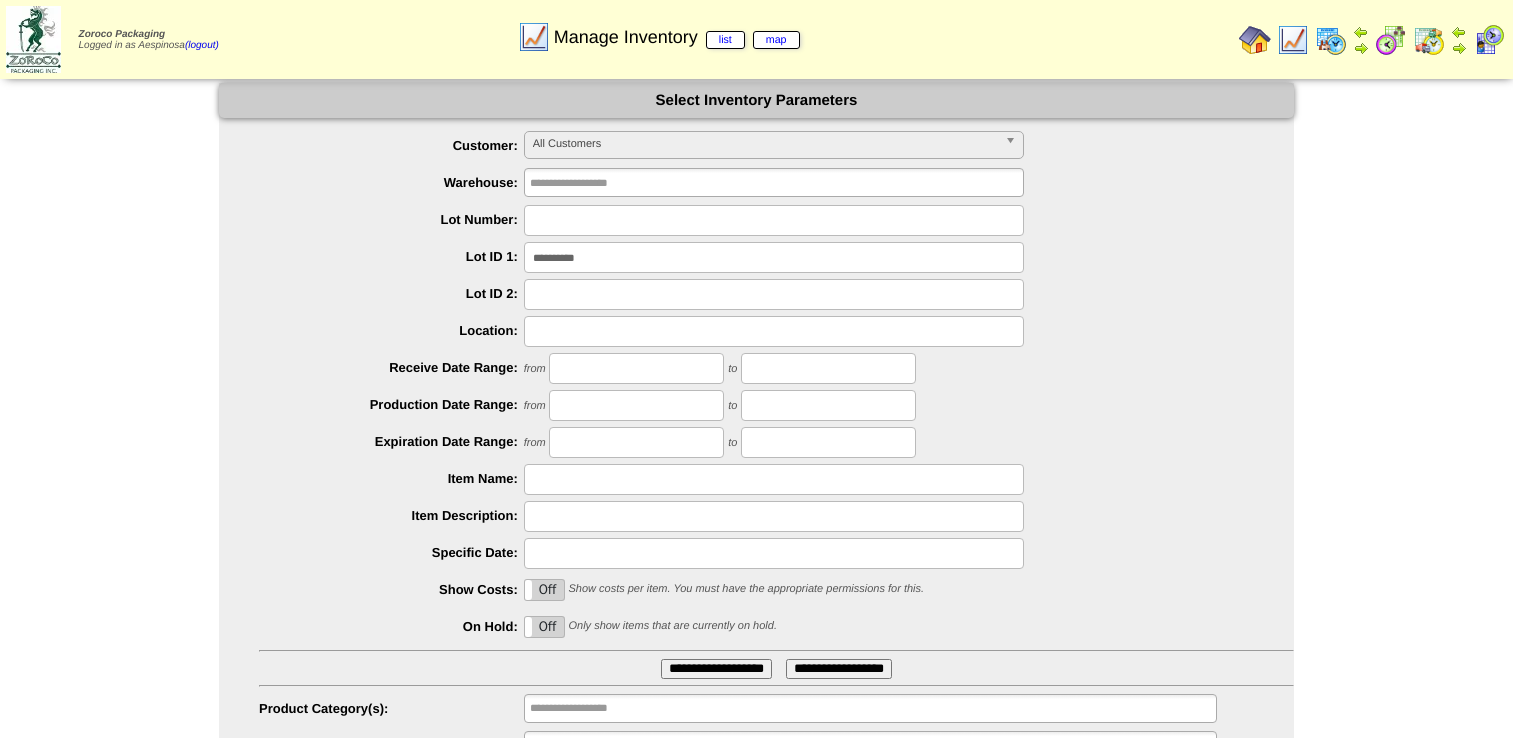 drag, startPoint x: 0, startPoint y: 0, endPoint x: 33, endPoint y: 39, distance: 51.088158 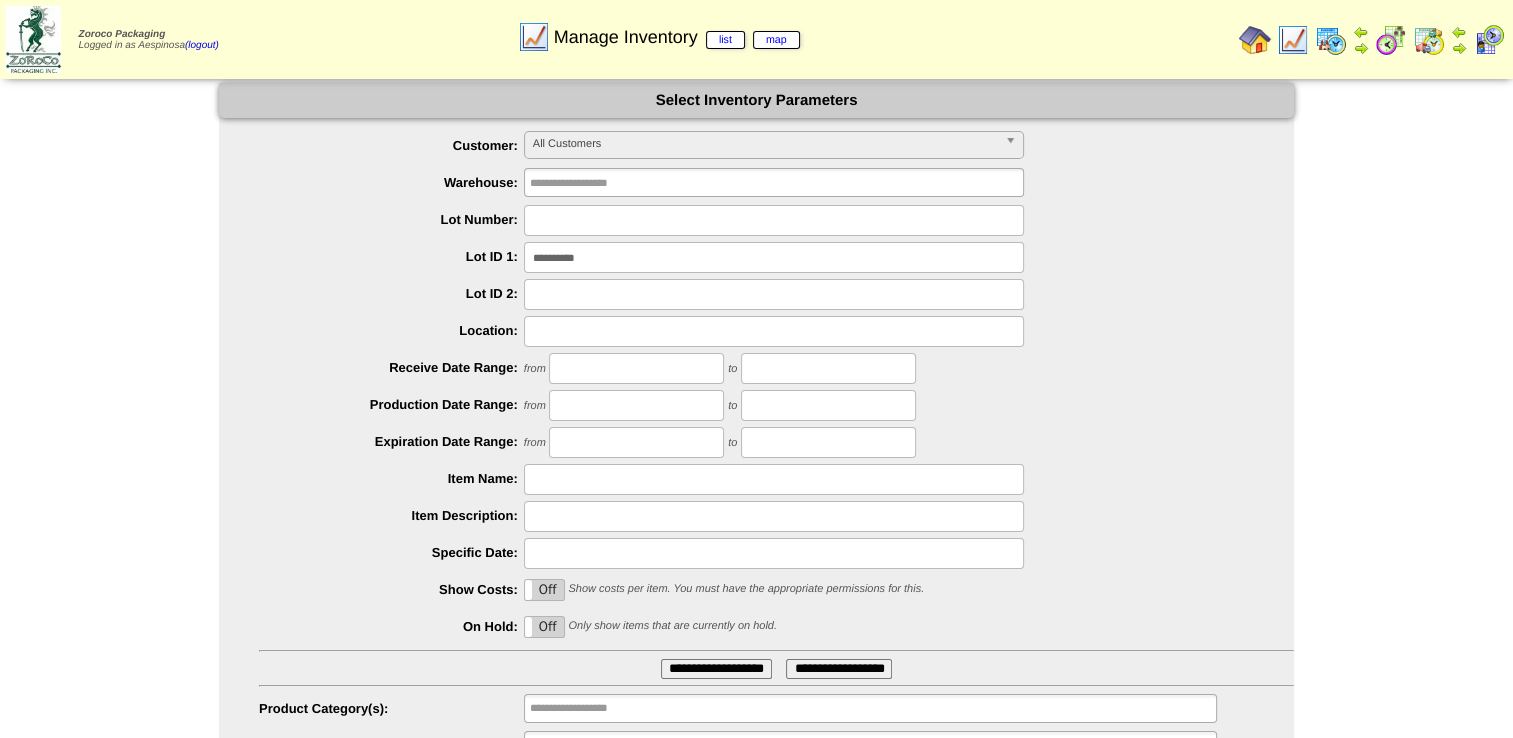 click at bounding box center (1489, 40) 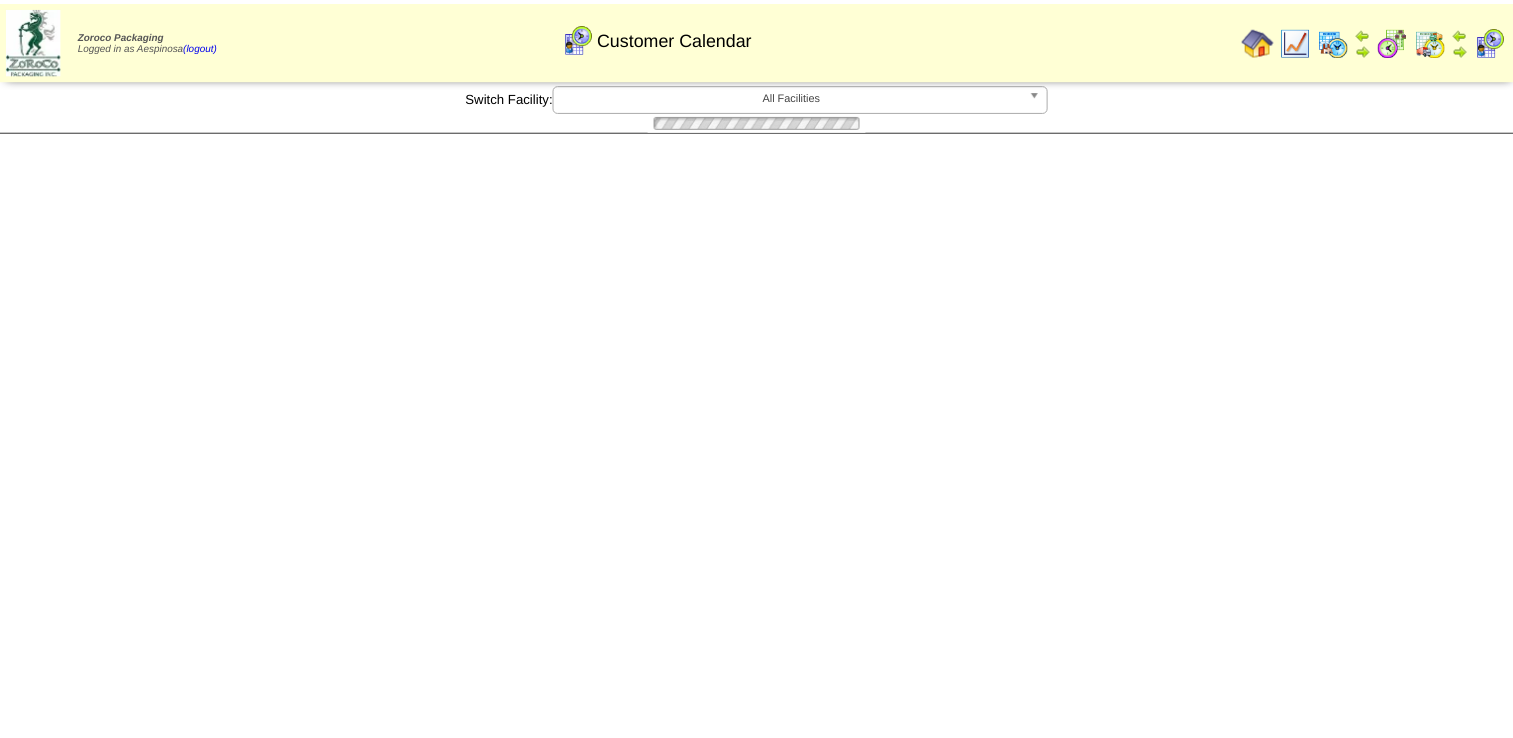 scroll, scrollTop: 0, scrollLeft: 0, axis: both 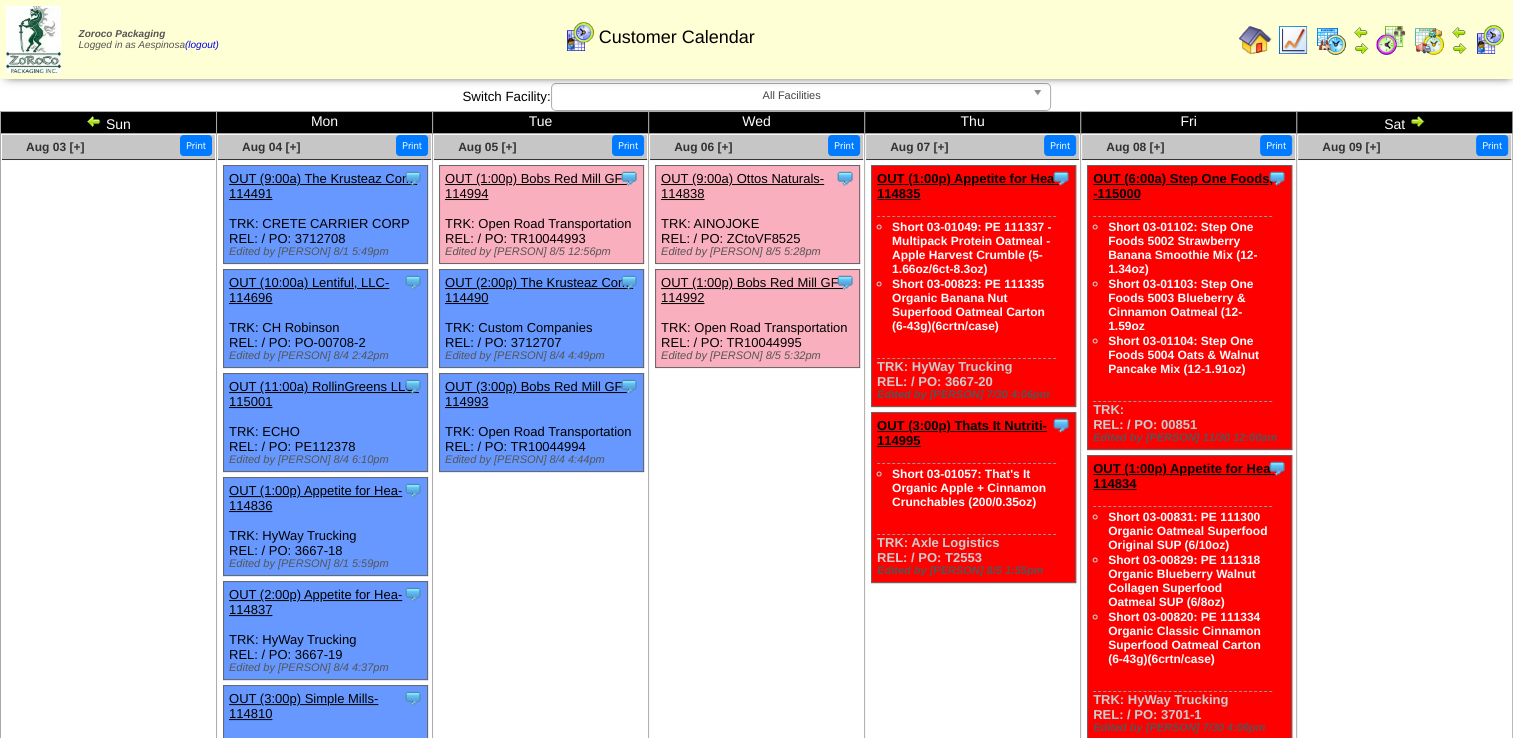 click at bounding box center [1404, 310] 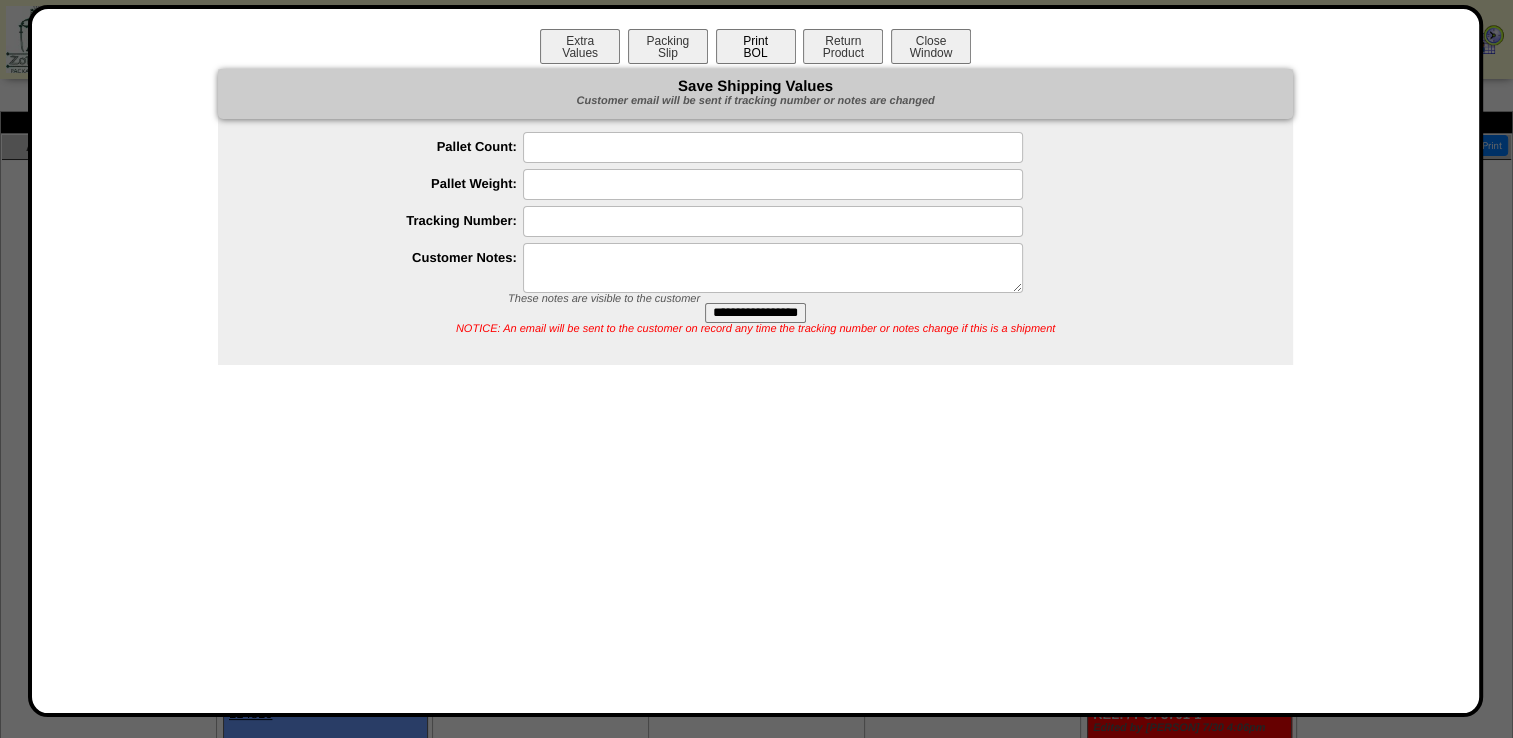 click on "Print BOL" at bounding box center (756, 46) 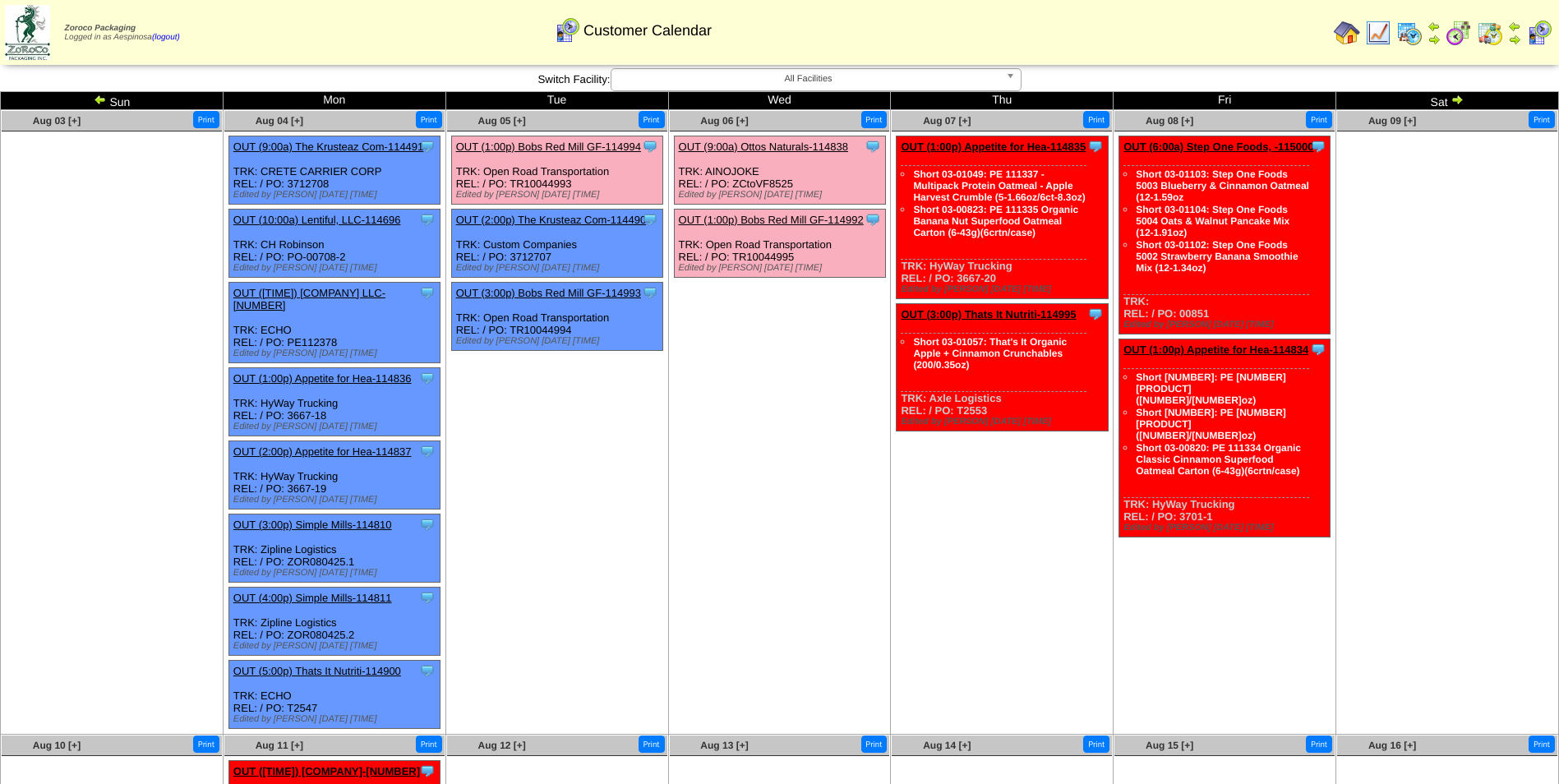 scroll, scrollTop: 0, scrollLeft: 0, axis: both 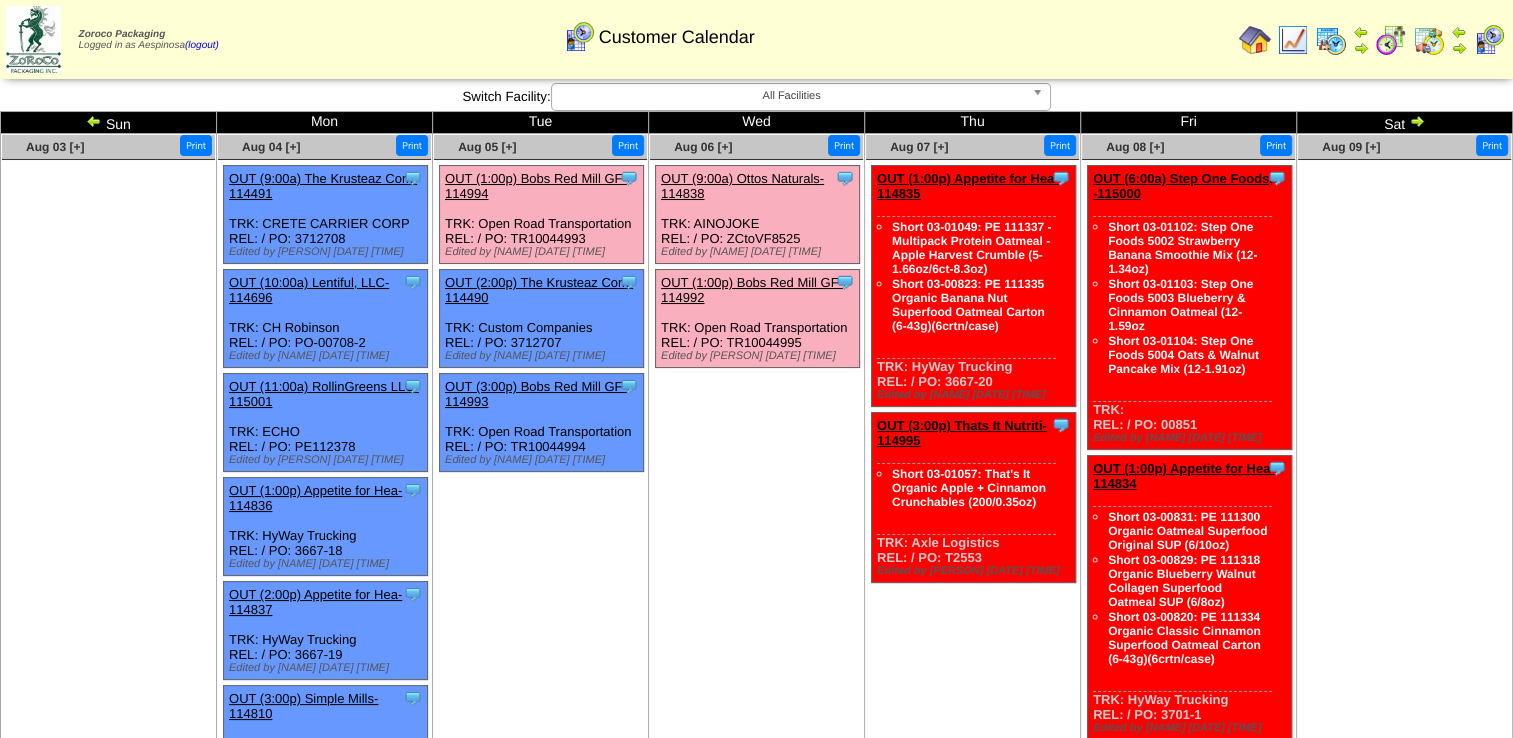 click on "OUT
(1:00p)
Appetite for Hea-114835" at bounding box center [968, 186] 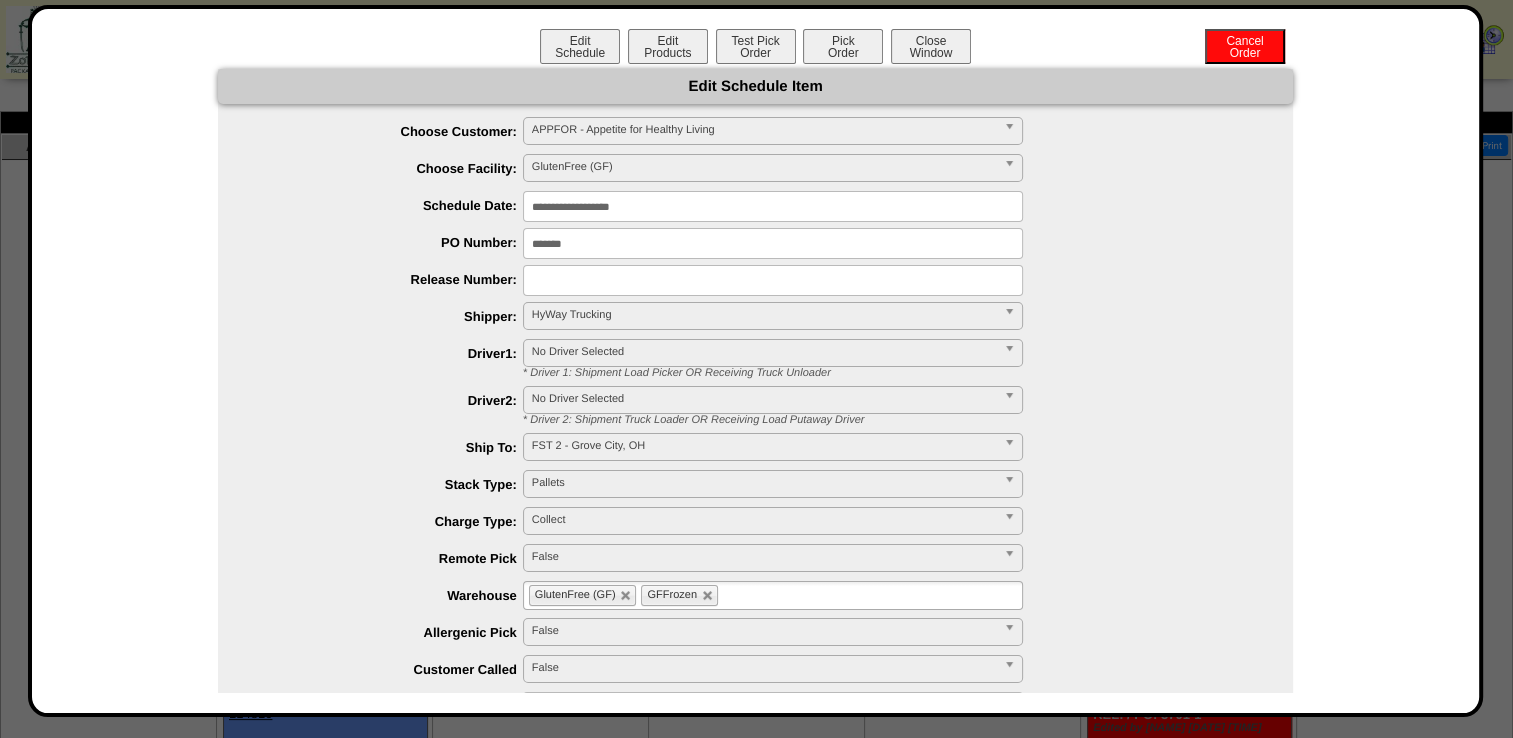 click on "GlutenFree (GF) GFFrozen" at bounding box center (773, 595) 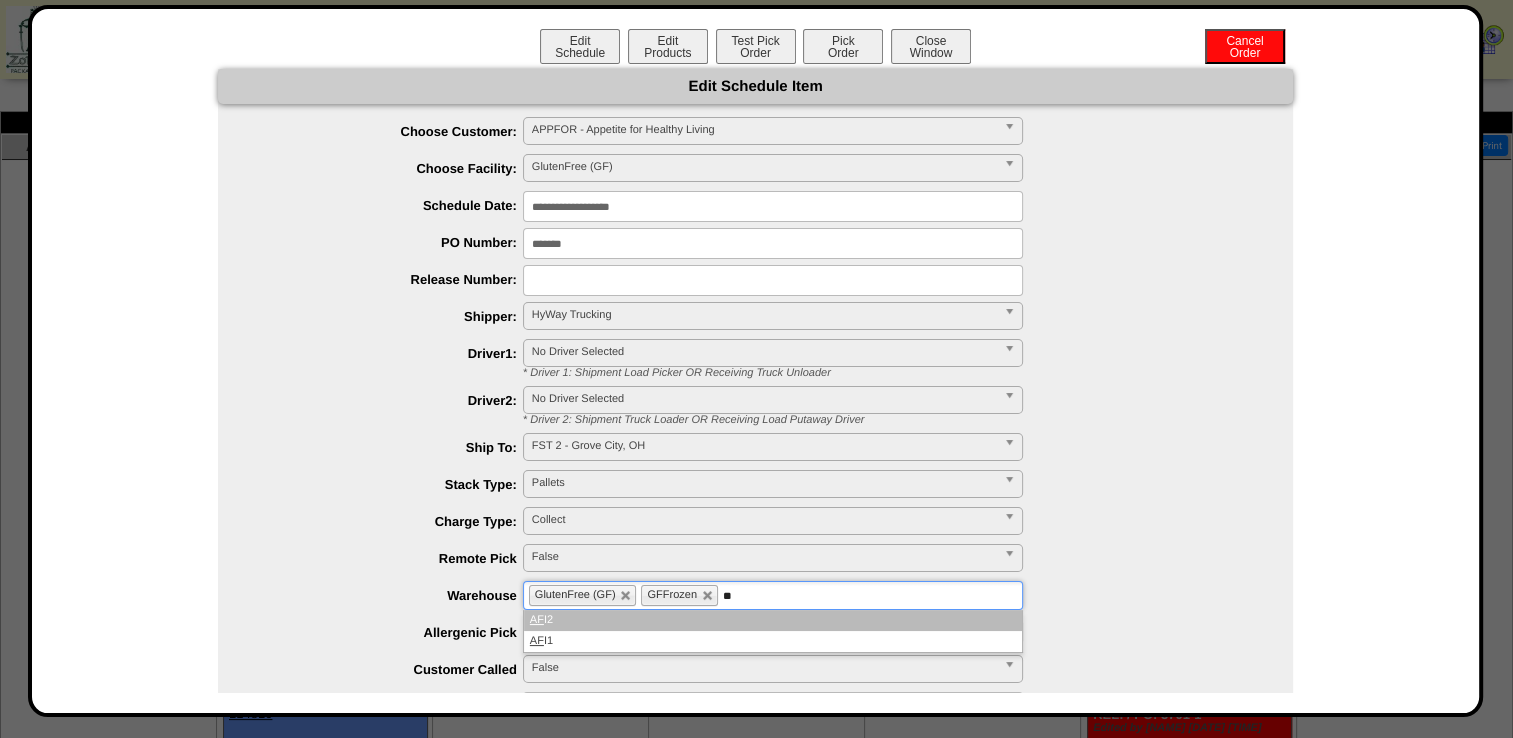 type on "**" 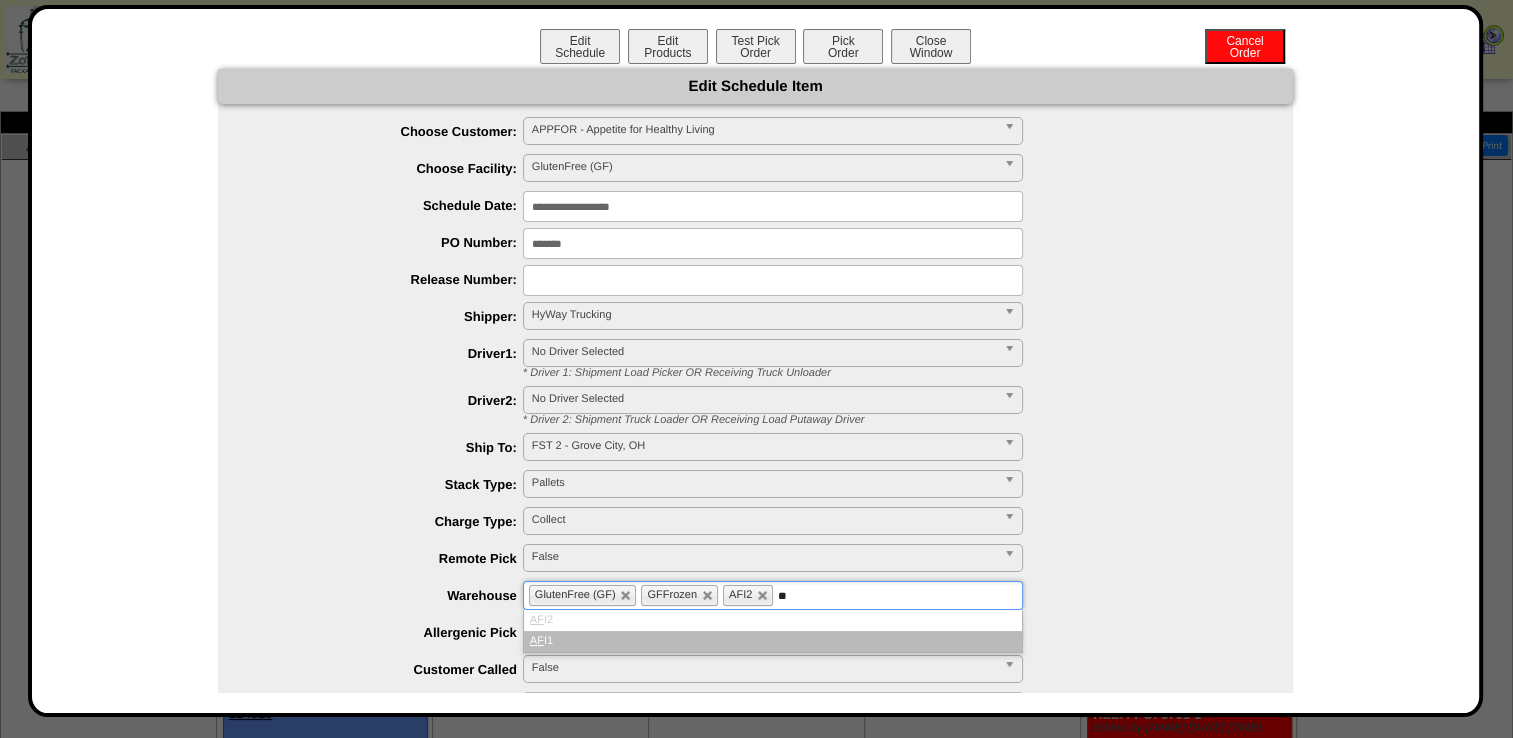 type on "**" 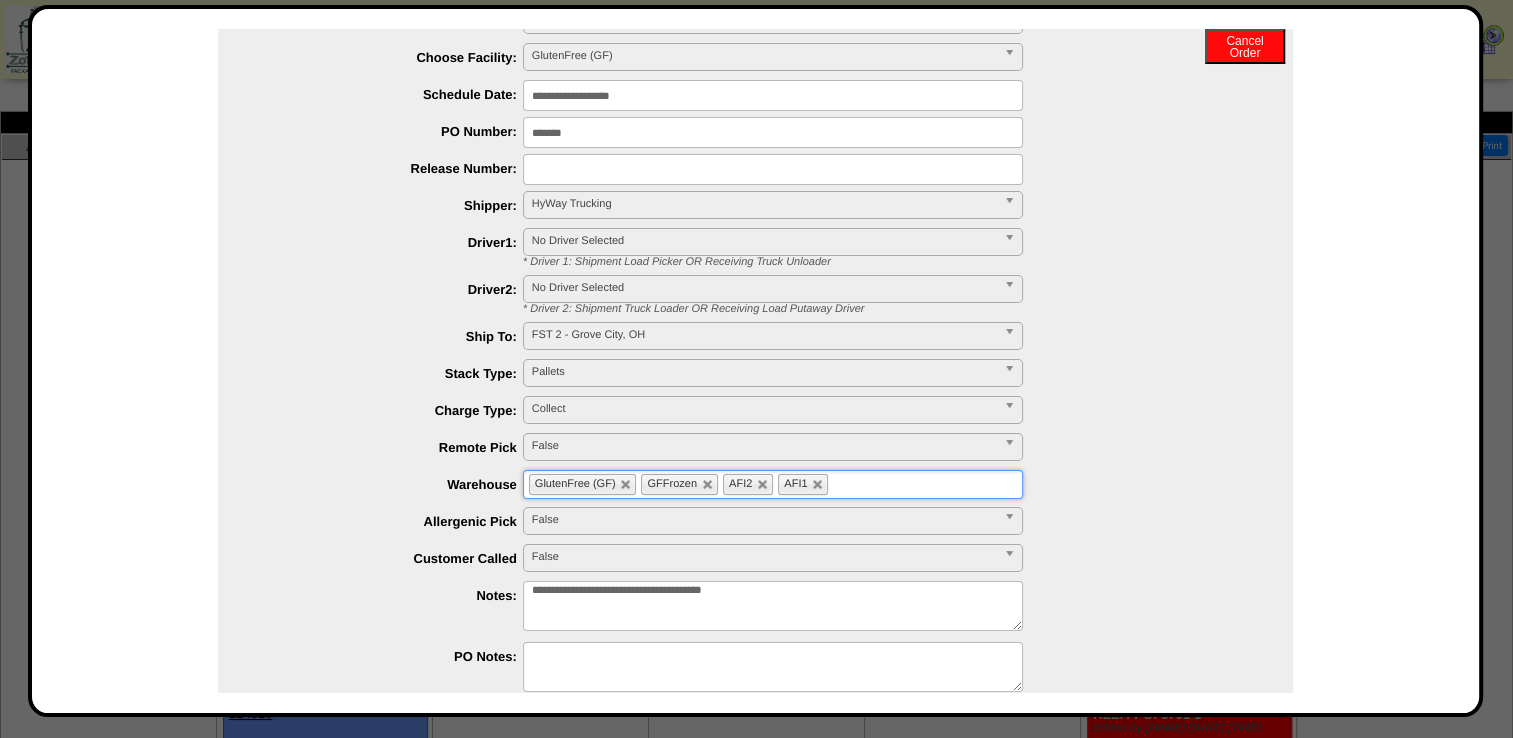 scroll, scrollTop: 195, scrollLeft: 0, axis: vertical 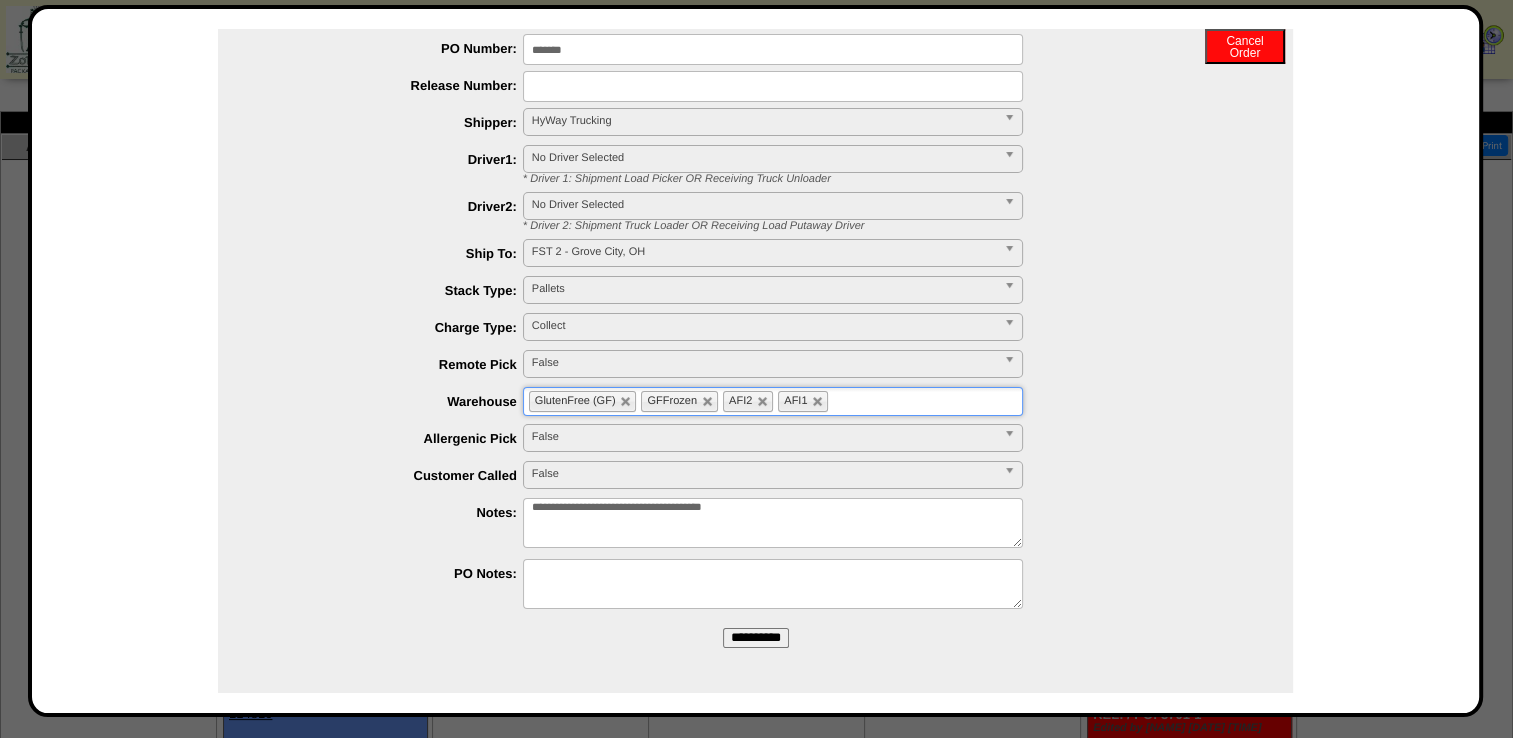click on "**********" at bounding box center [756, 638] 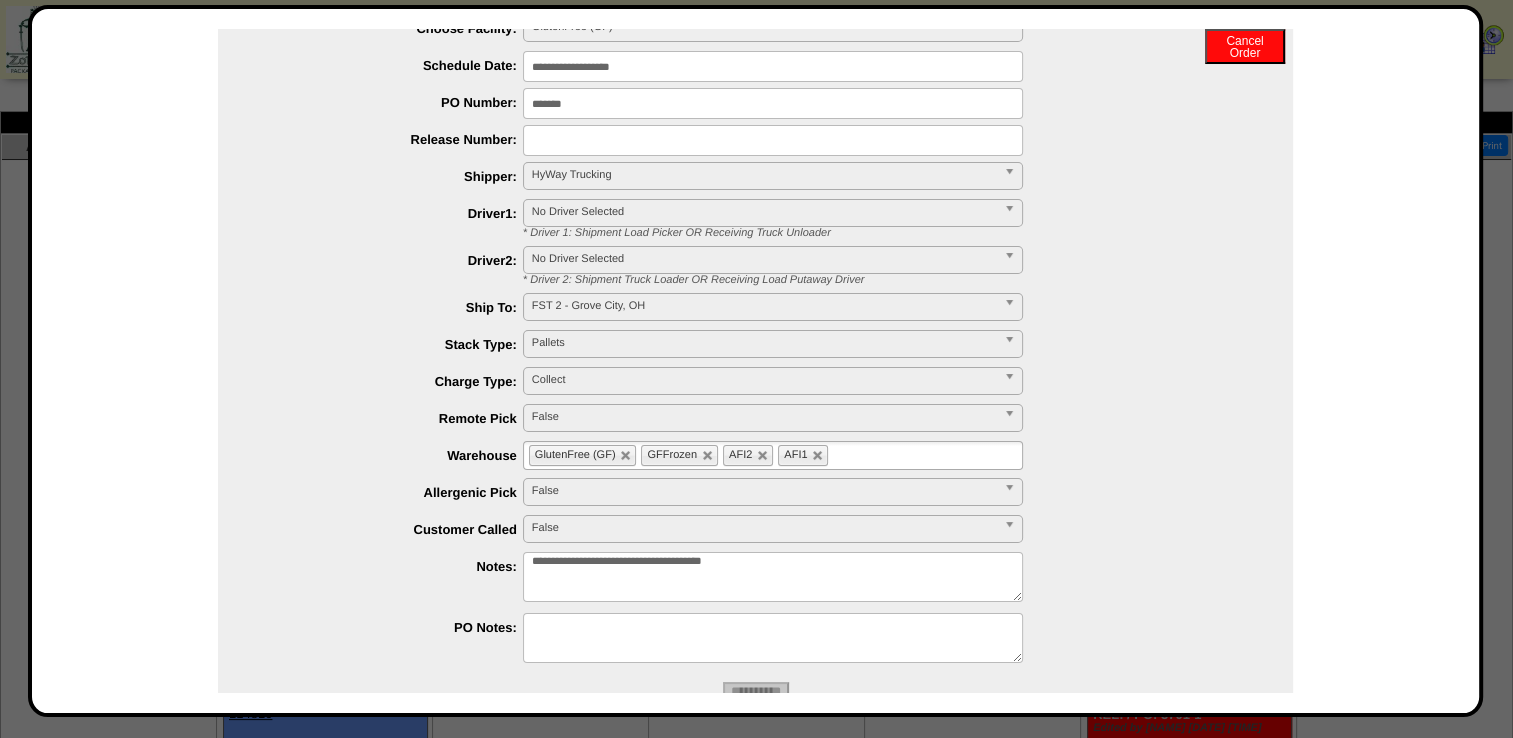 scroll, scrollTop: 0, scrollLeft: 0, axis: both 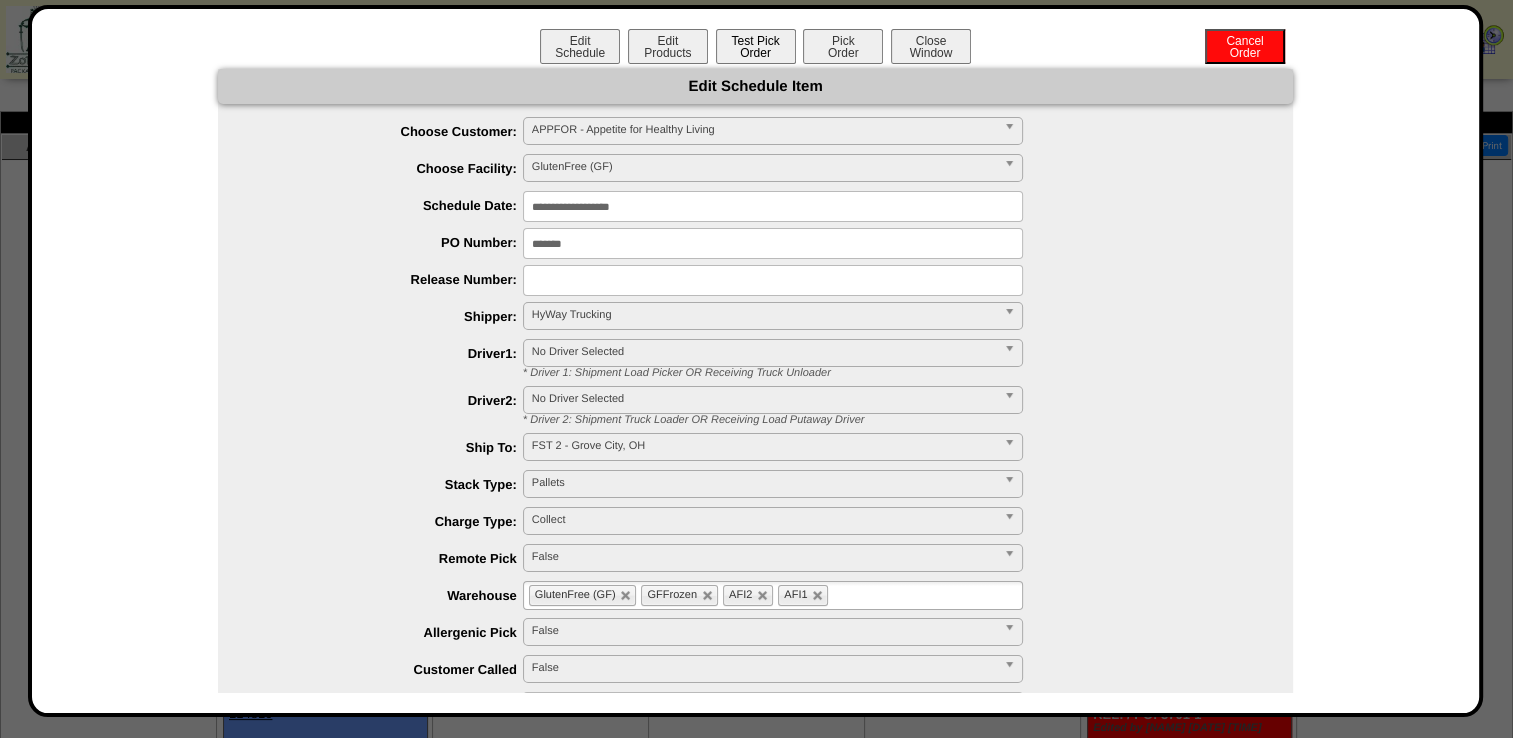 click on "Test Pick Order" at bounding box center [756, 46] 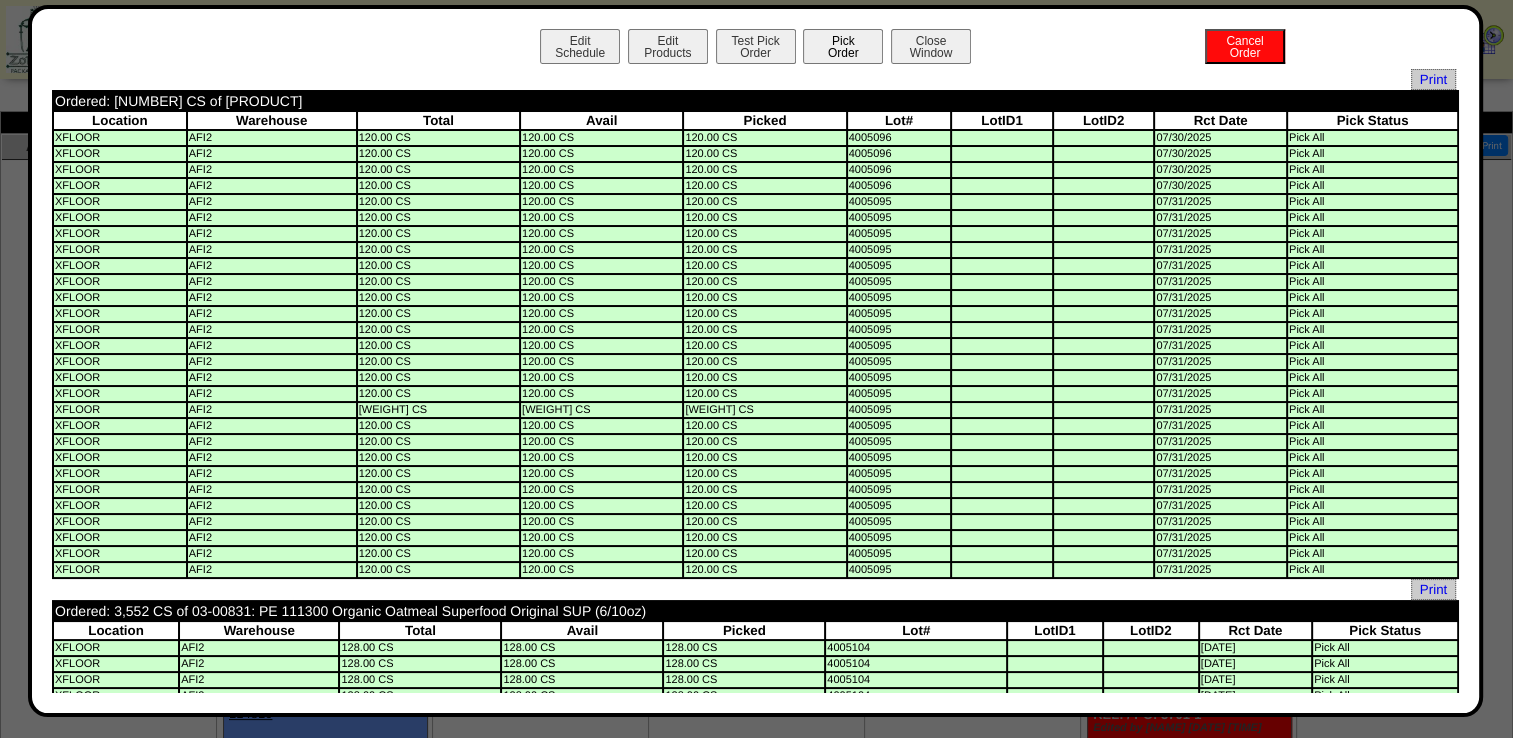 click on "Pick Order" at bounding box center [843, 46] 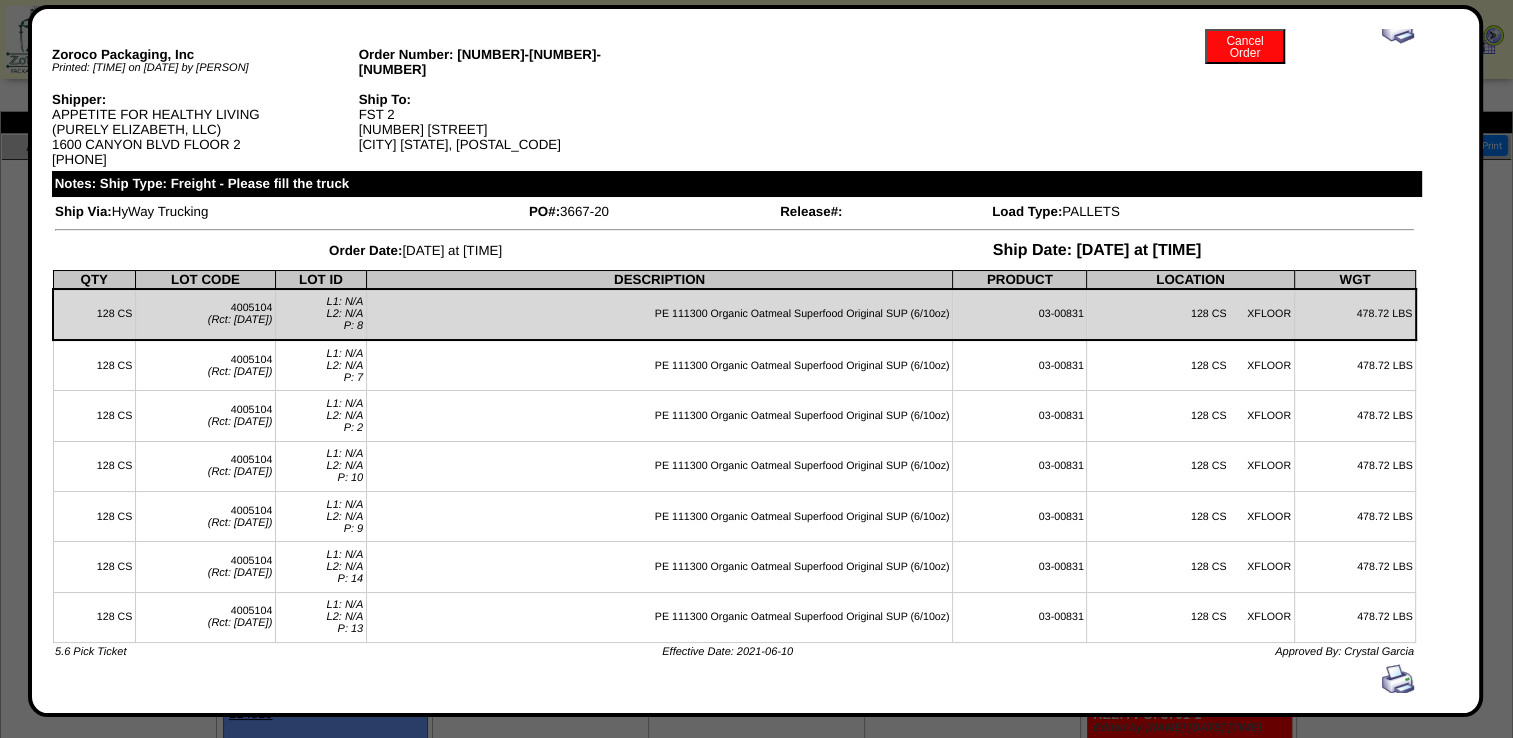 scroll, scrollTop: 0, scrollLeft: 0, axis: both 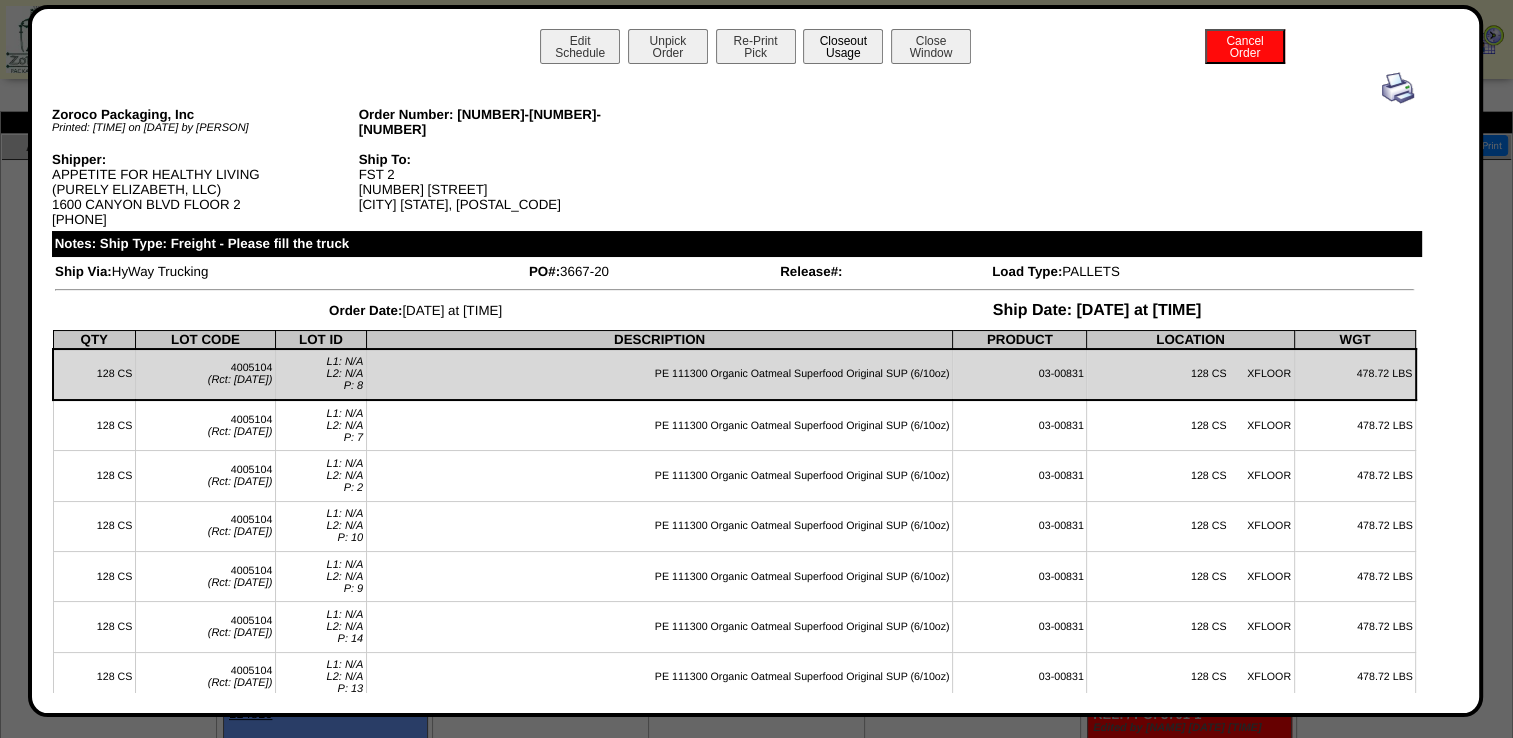 click on "Closeout Usage" at bounding box center [843, 46] 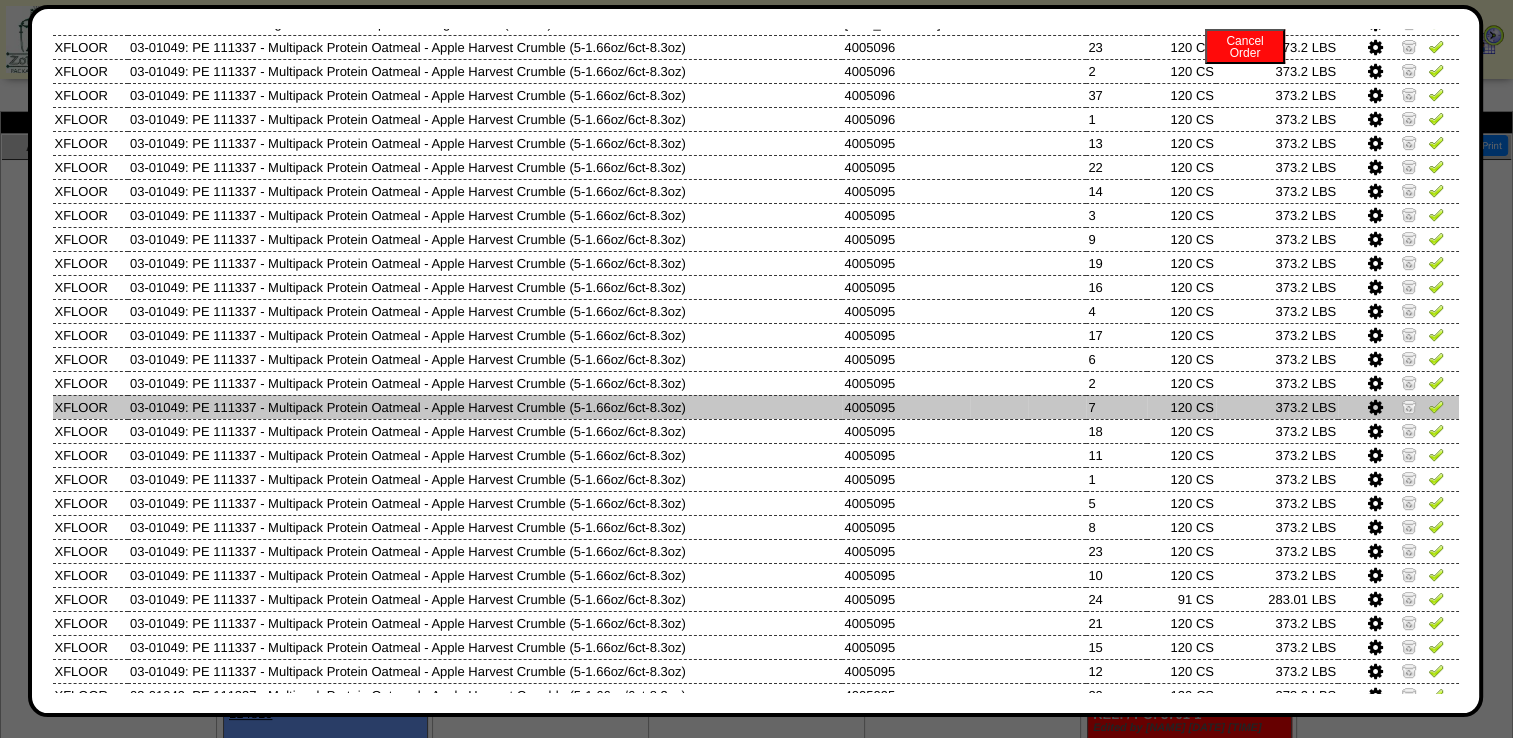 scroll, scrollTop: 852, scrollLeft: 0, axis: vertical 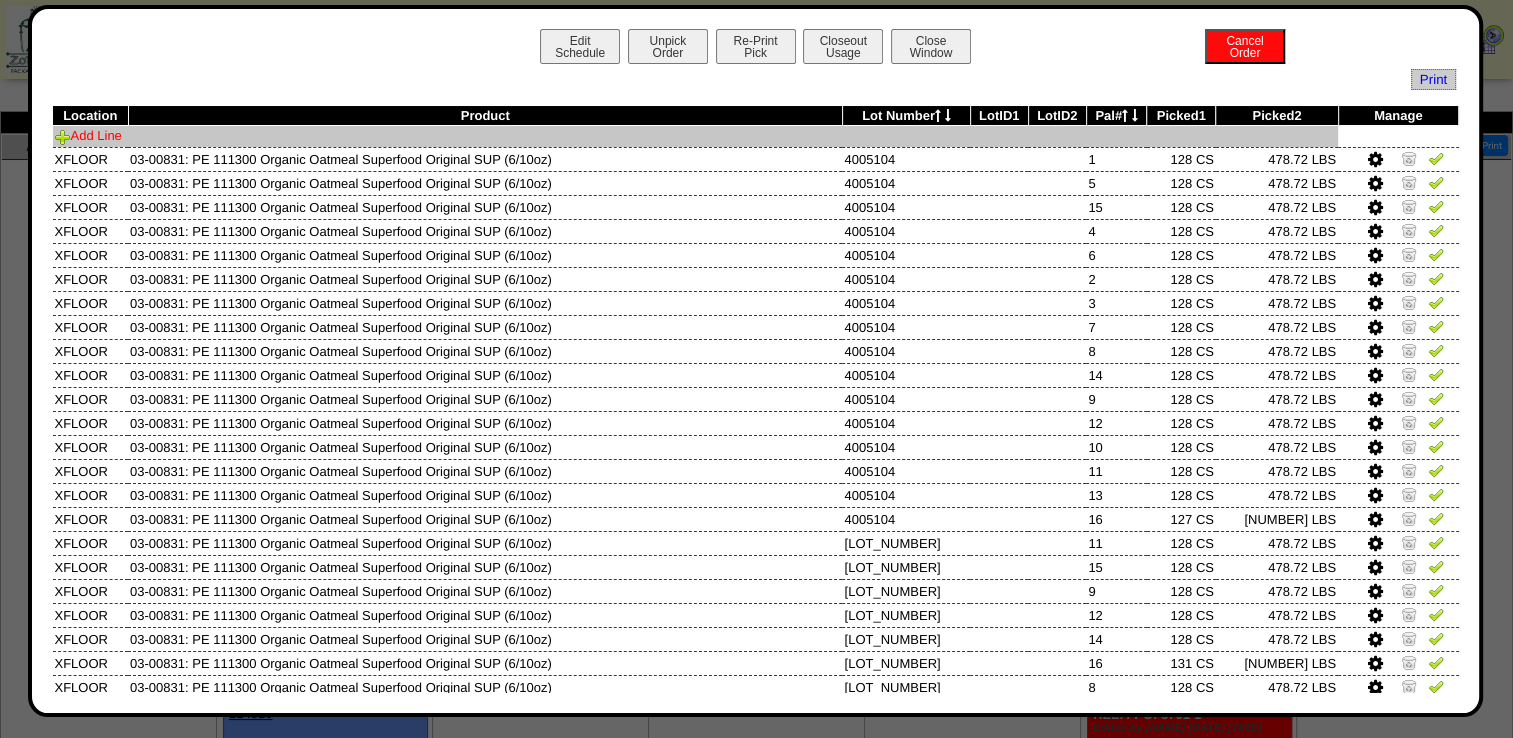 click on "Add Line" at bounding box center [88, 135] 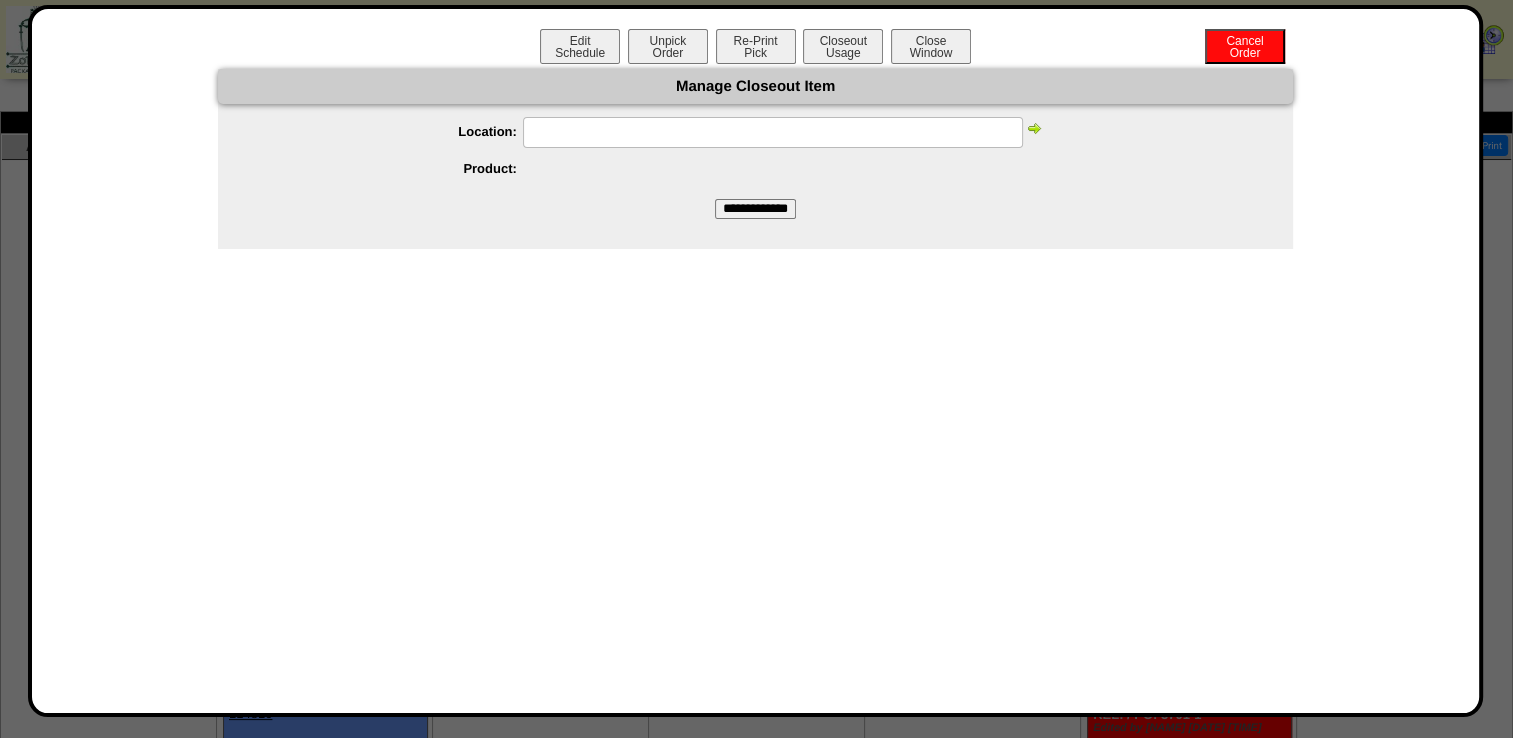 click at bounding box center [773, 132] 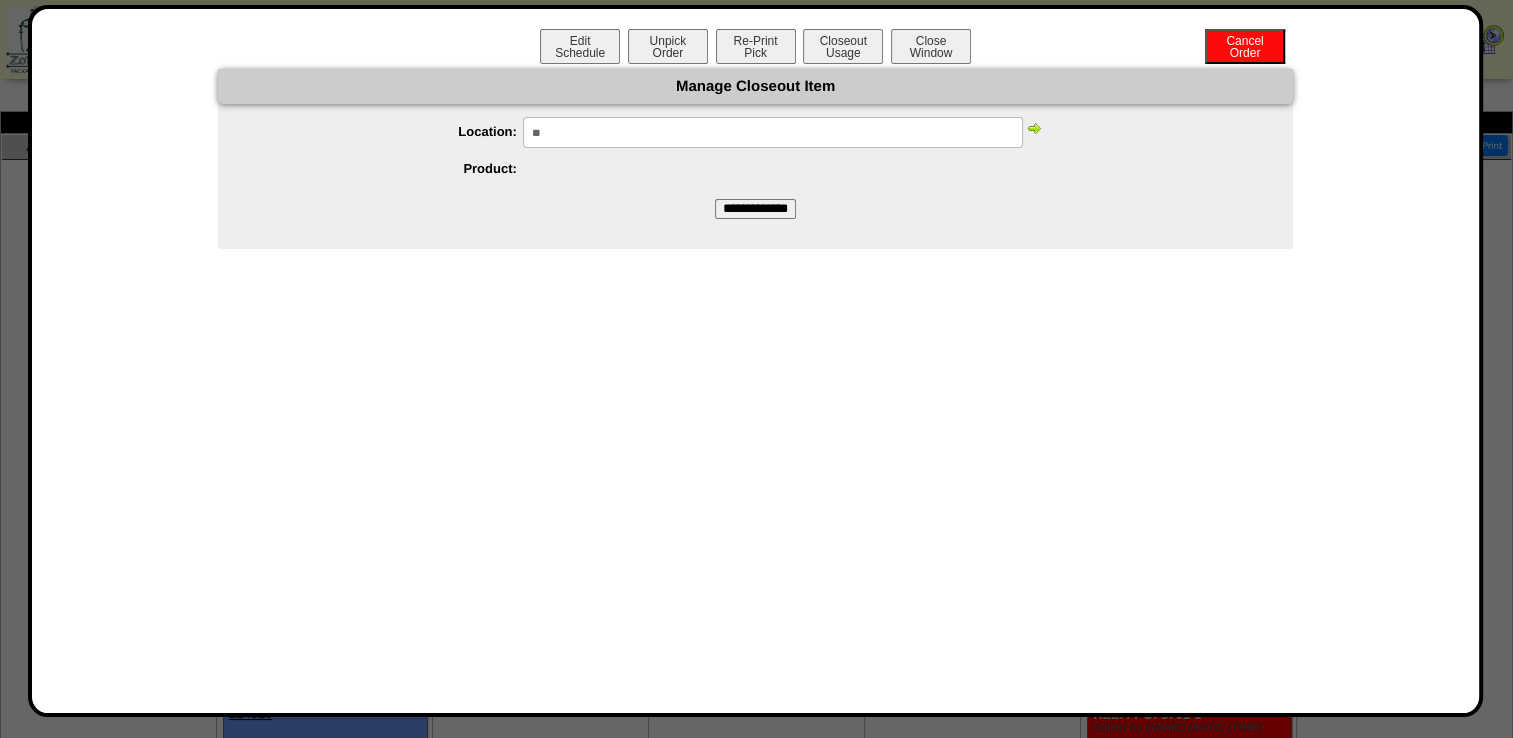 type on "*" 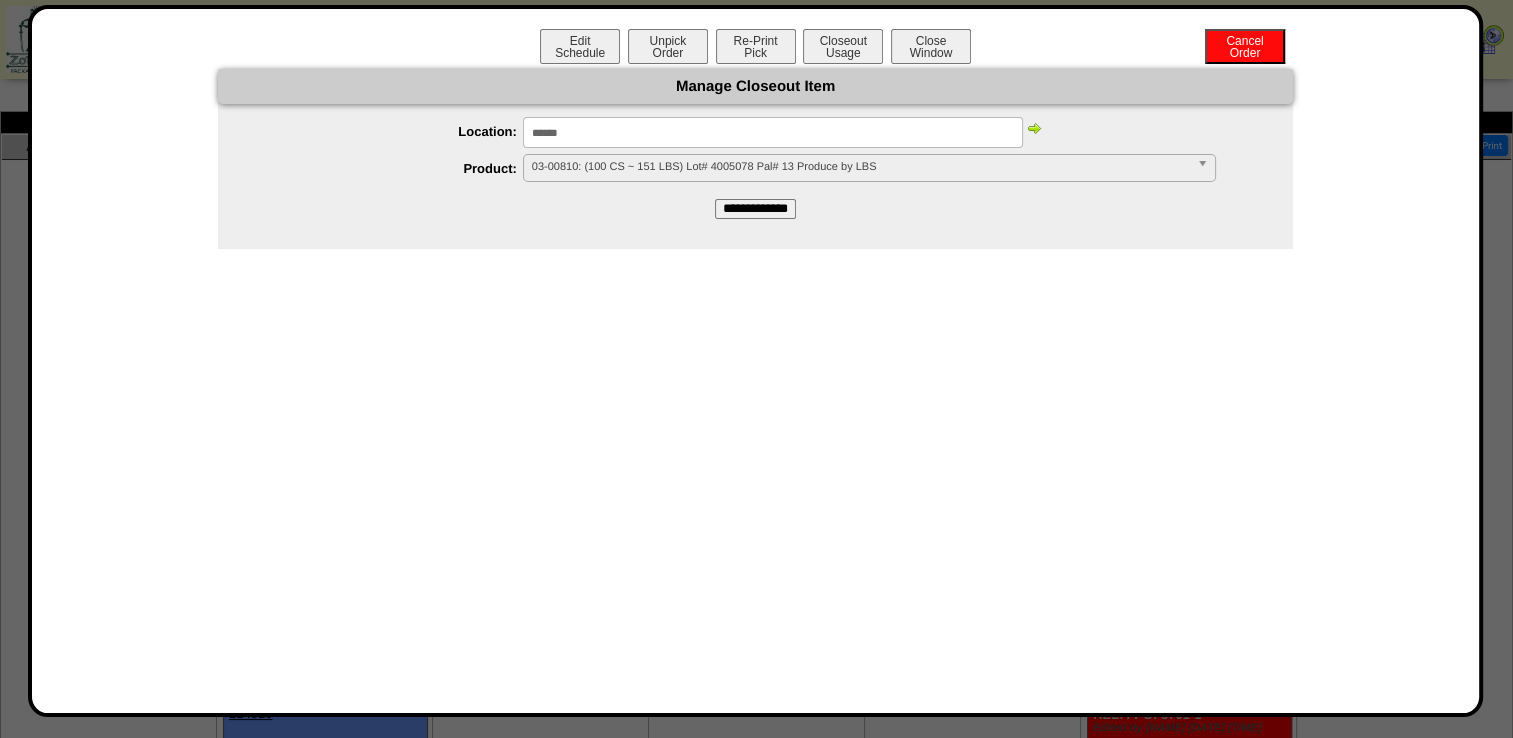 click at bounding box center [1034, 128] 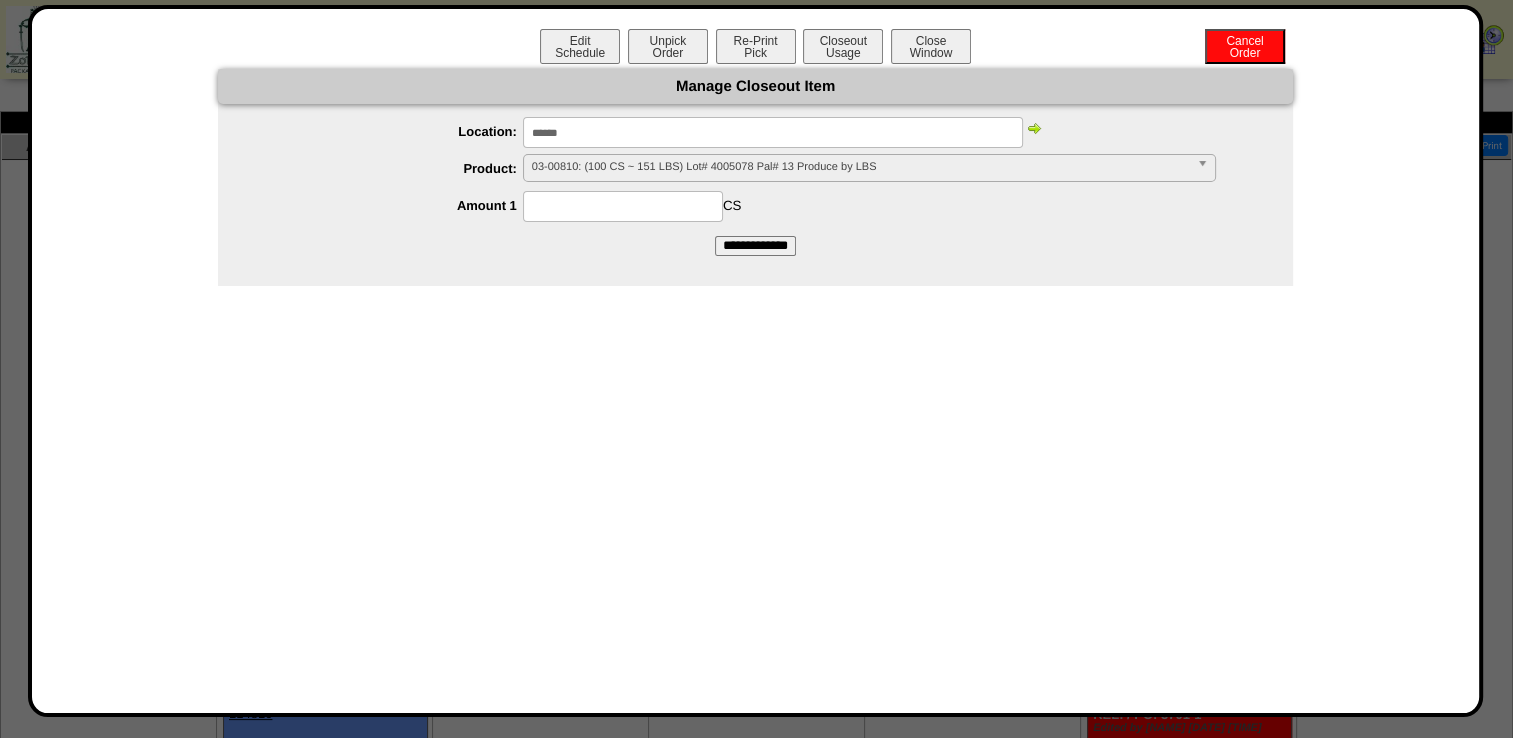click on "03-00810: (100 CS ~ 151 LBS) Lot# 4005078 Pal# 13 Produce by LBS" at bounding box center (860, 167) 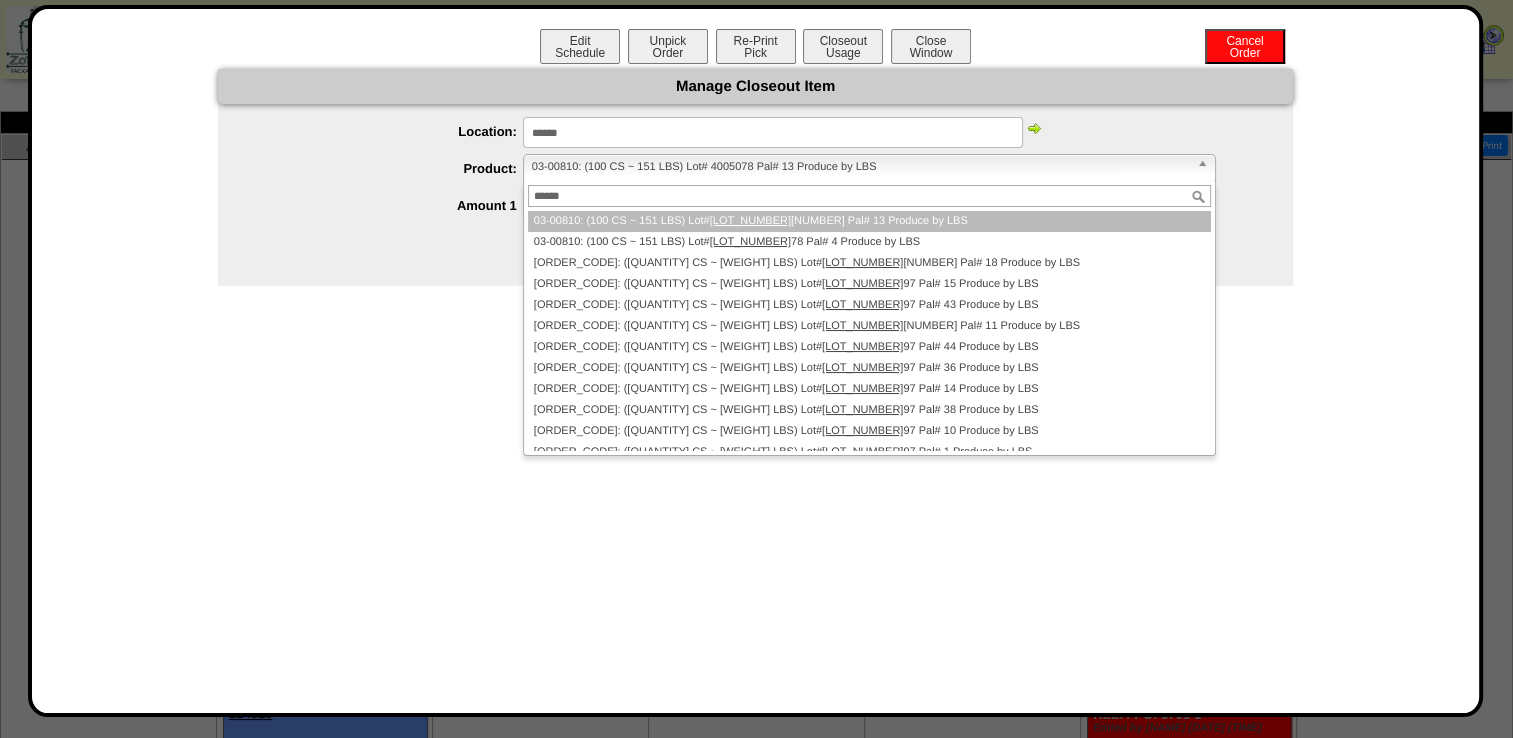 type on "*******" 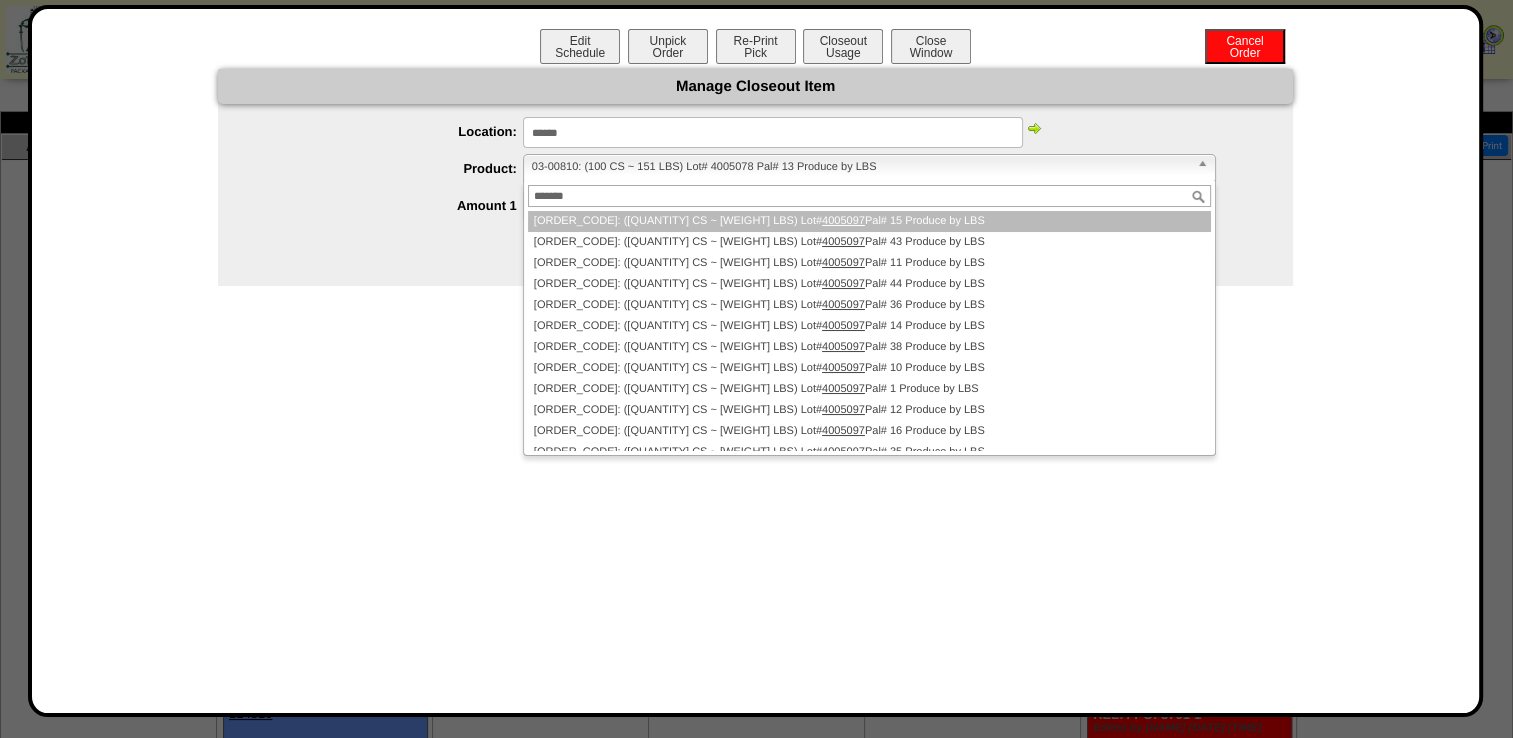 type 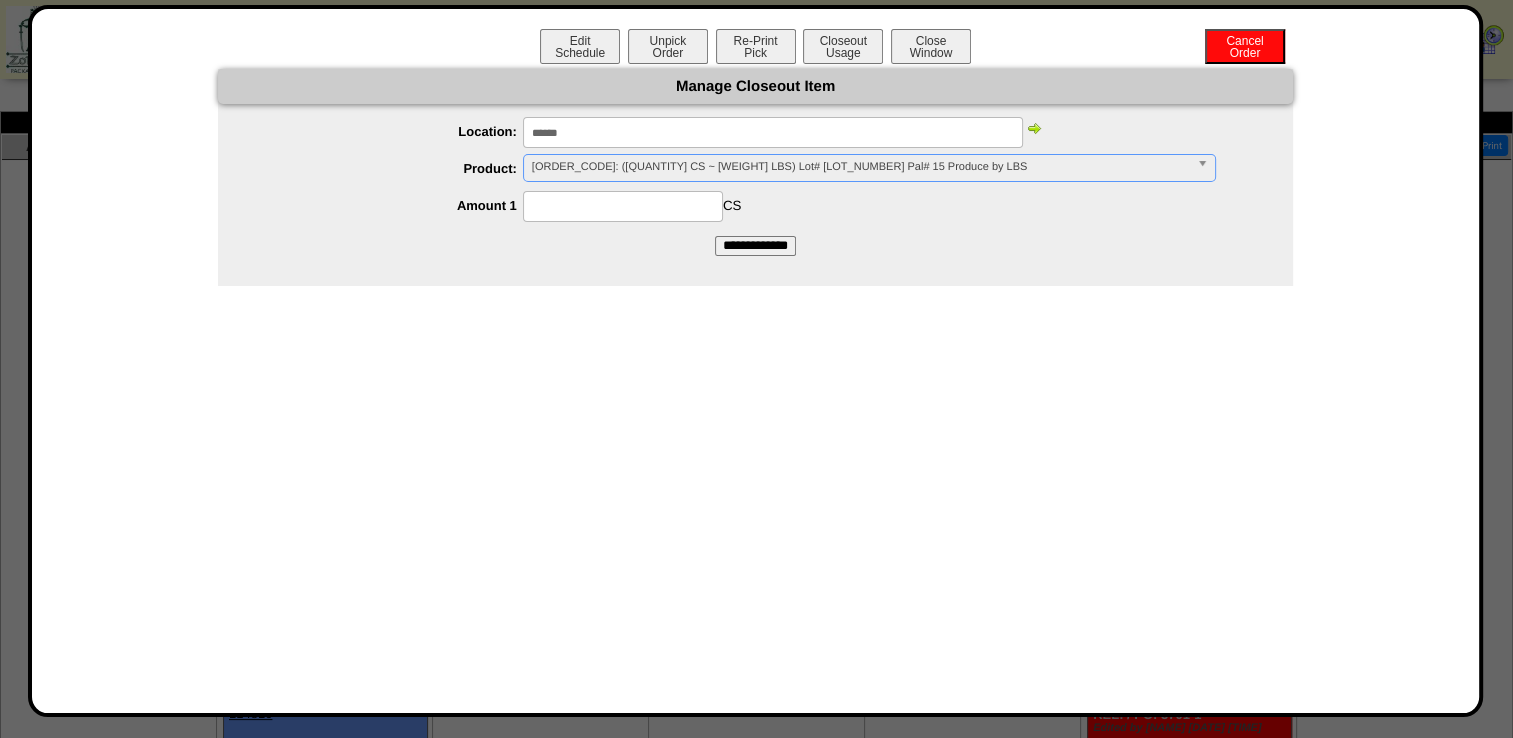 click at bounding box center (1034, 128) 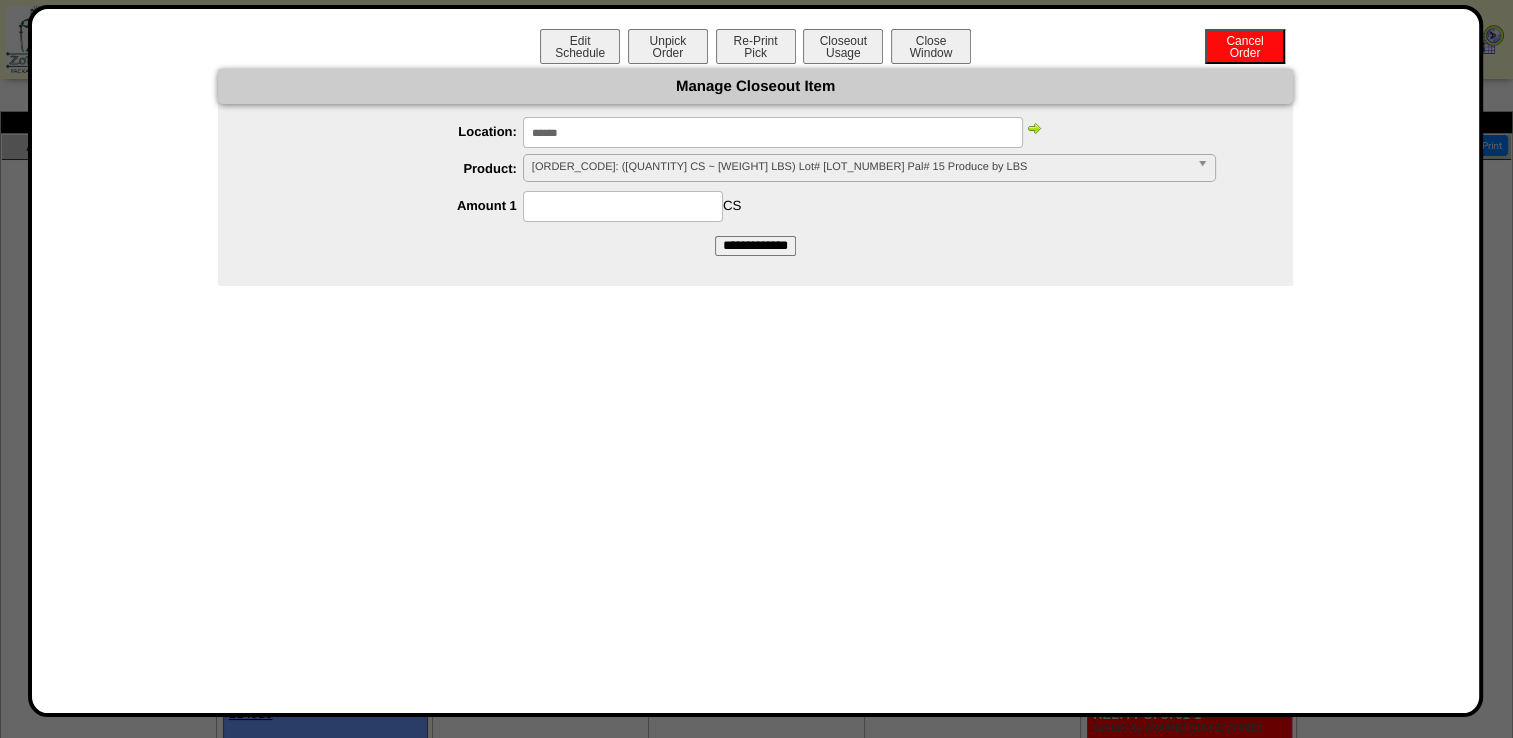 click at bounding box center [623, 206] 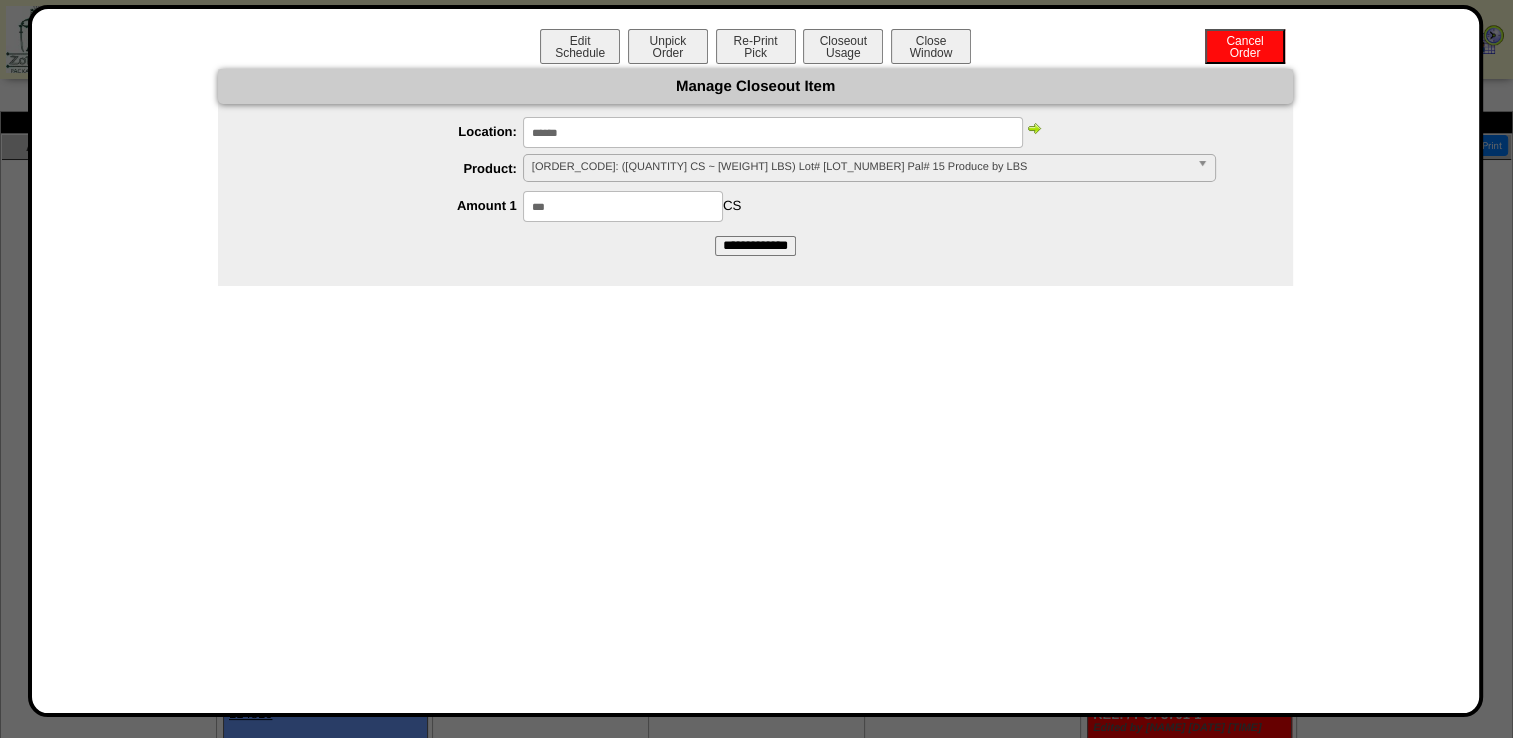 type on "***" 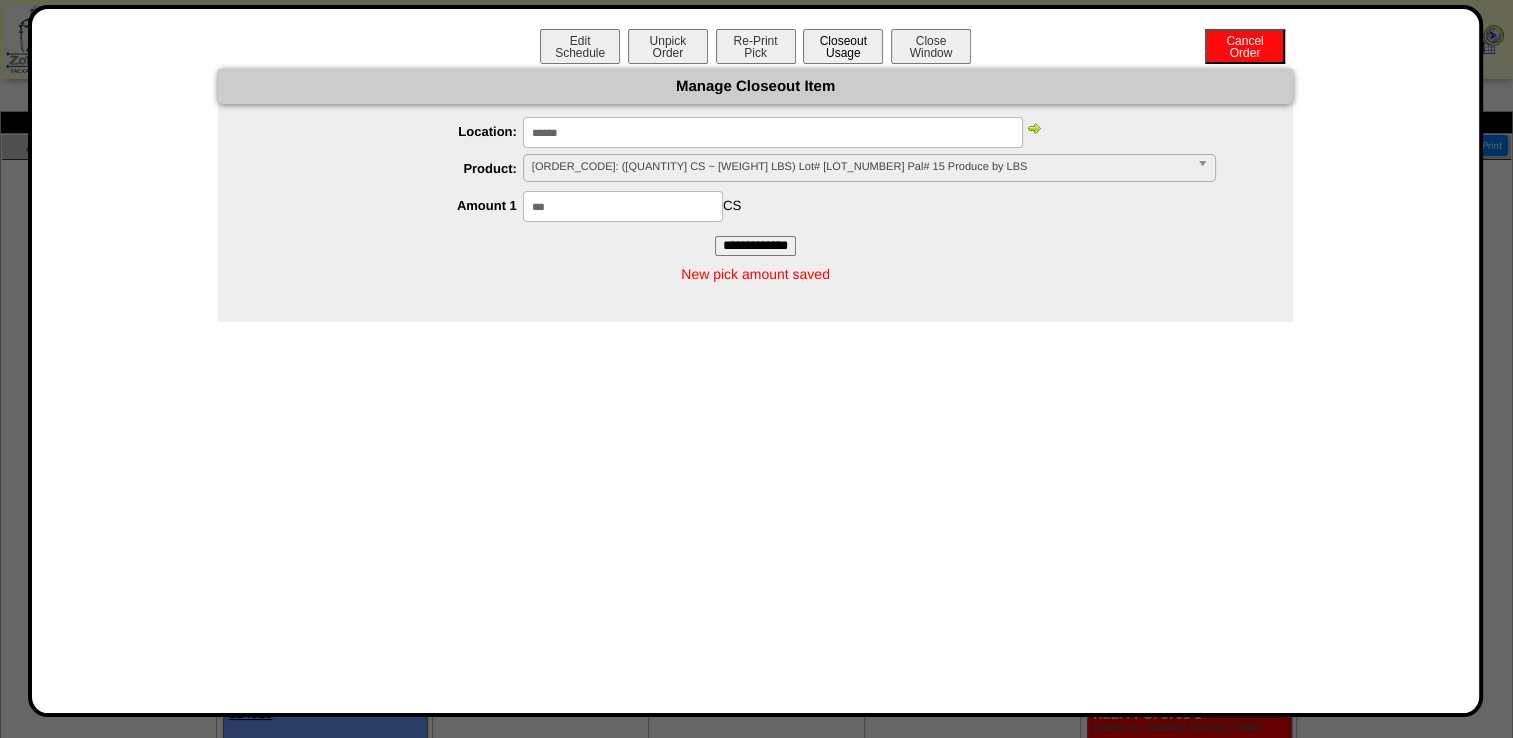 click on "Closeout Usage" at bounding box center [843, 46] 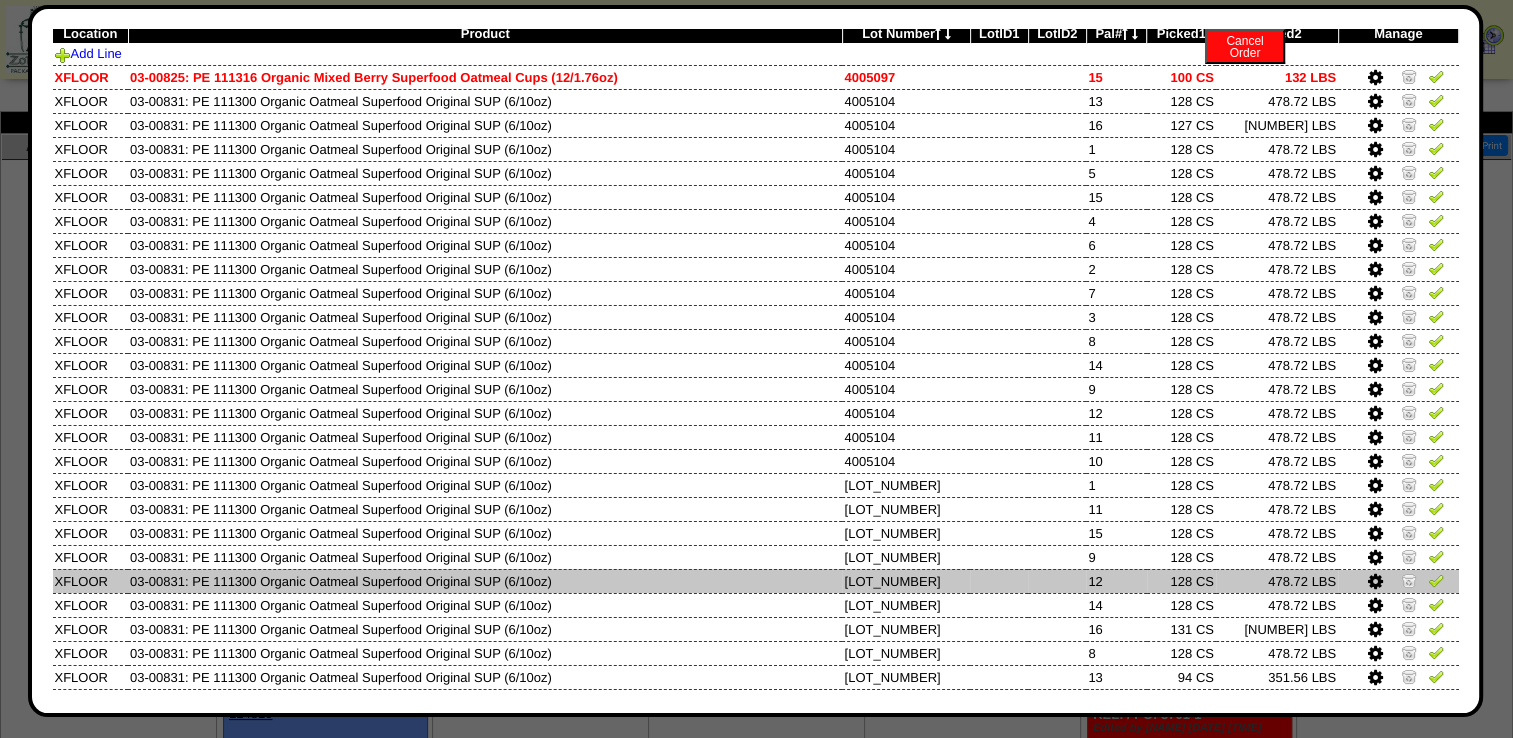 scroll, scrollTop: 0, scrollLeft: 0, axis: both 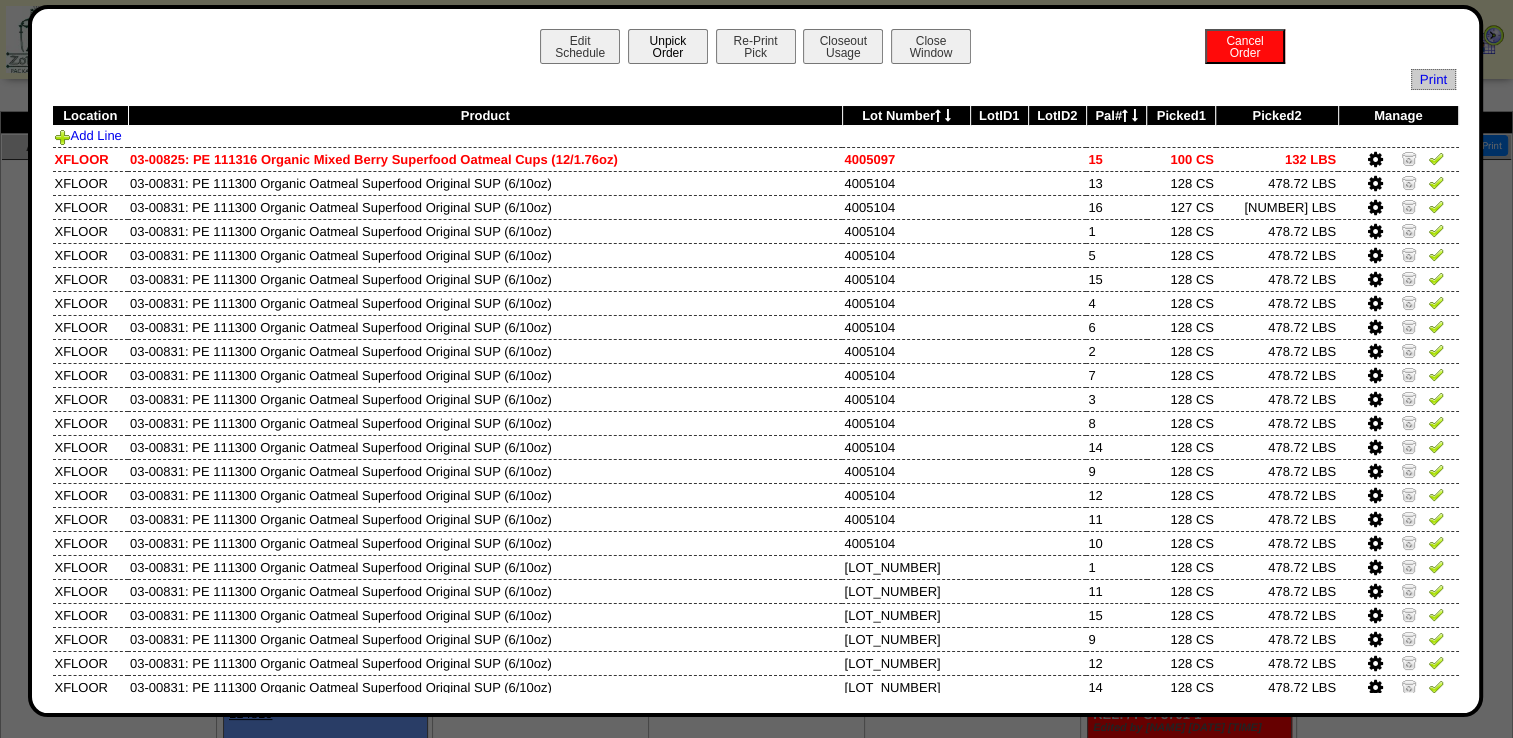 click on "Unpick Order" at bounding box center [668, 46] 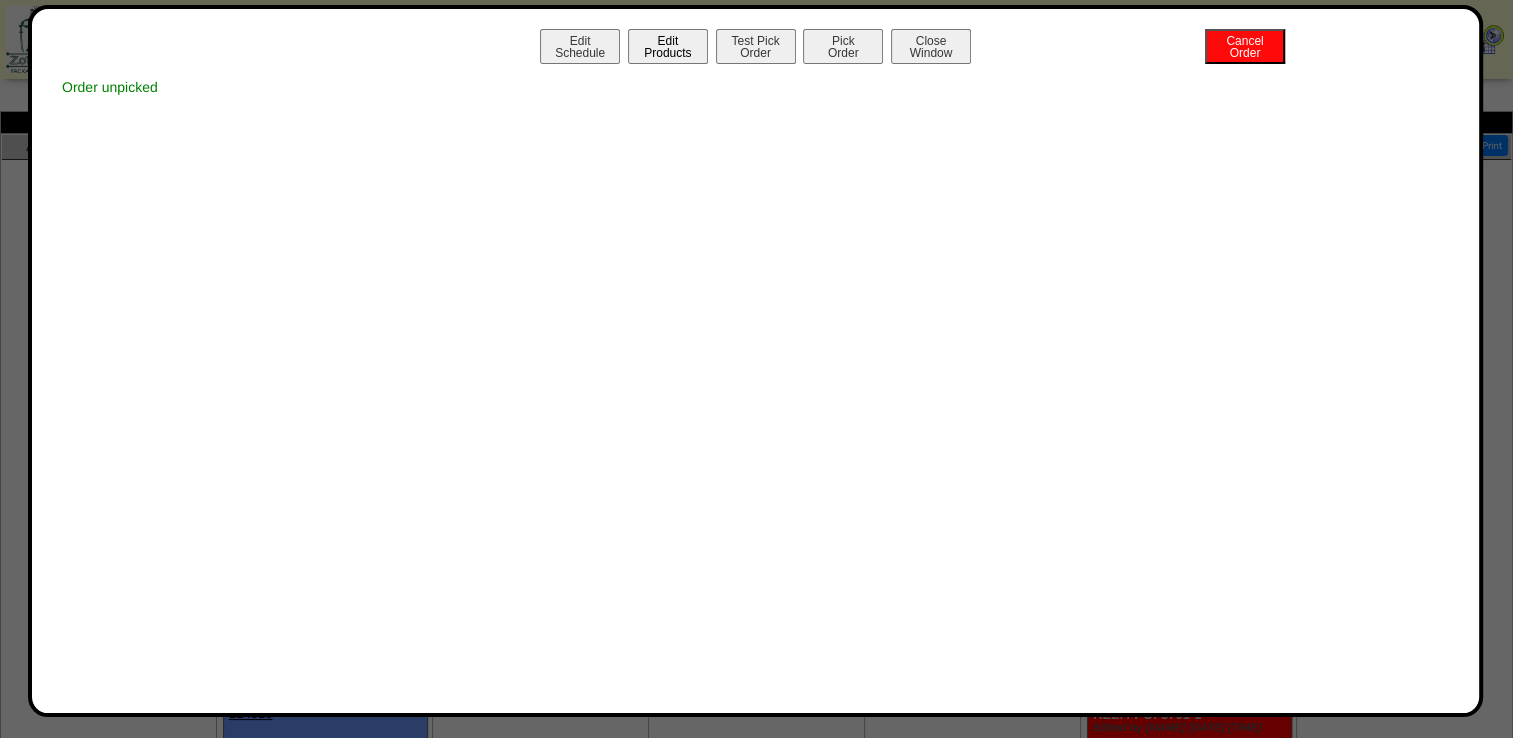 click on "Edit Products" at bounding box center (668, 46) 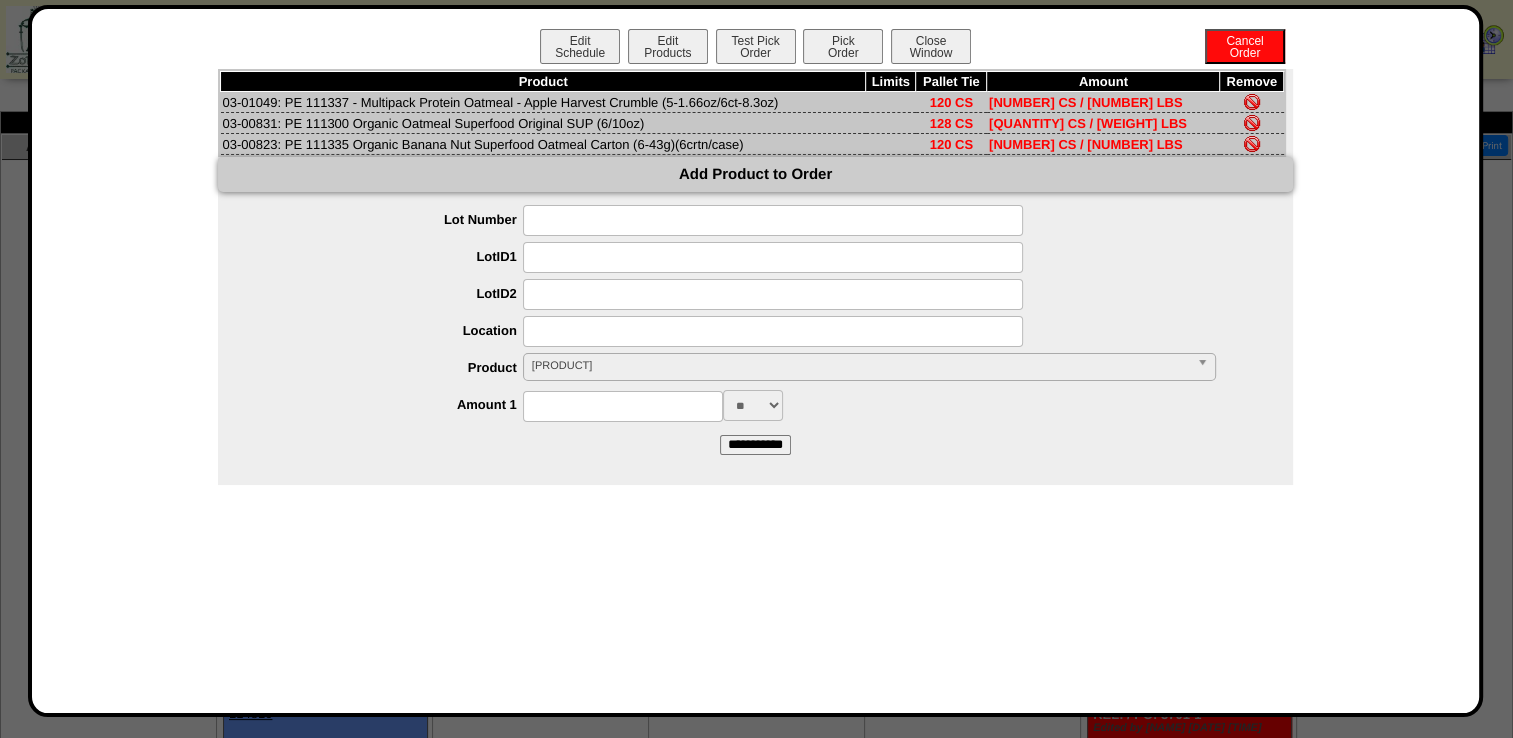 drag, startPoint x: 598, startPoint y: 253, endPoint x: 591, endPoint y: 239, distance: 15.652476 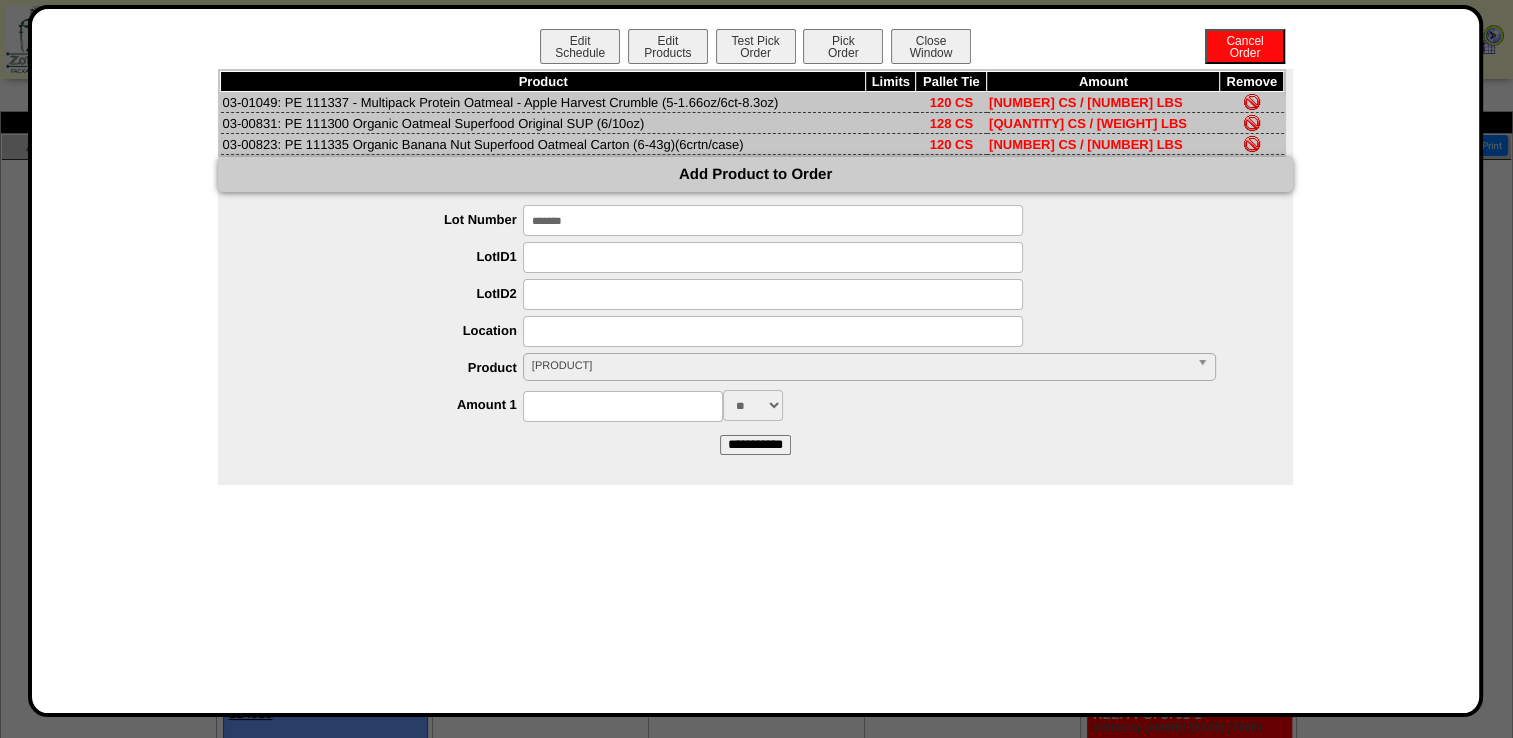 type on "*******" 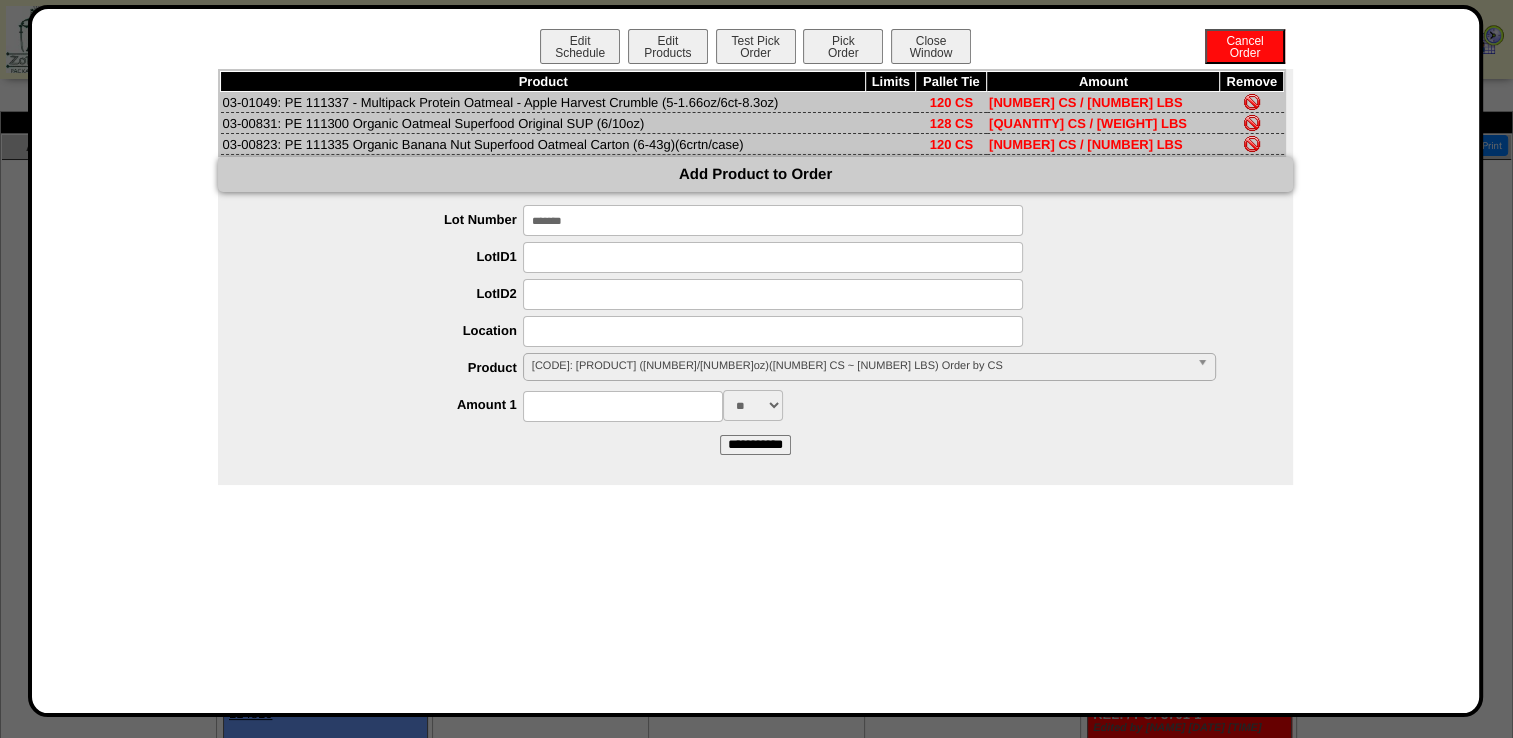 click on "** ***" at bounding box center (753, 405) 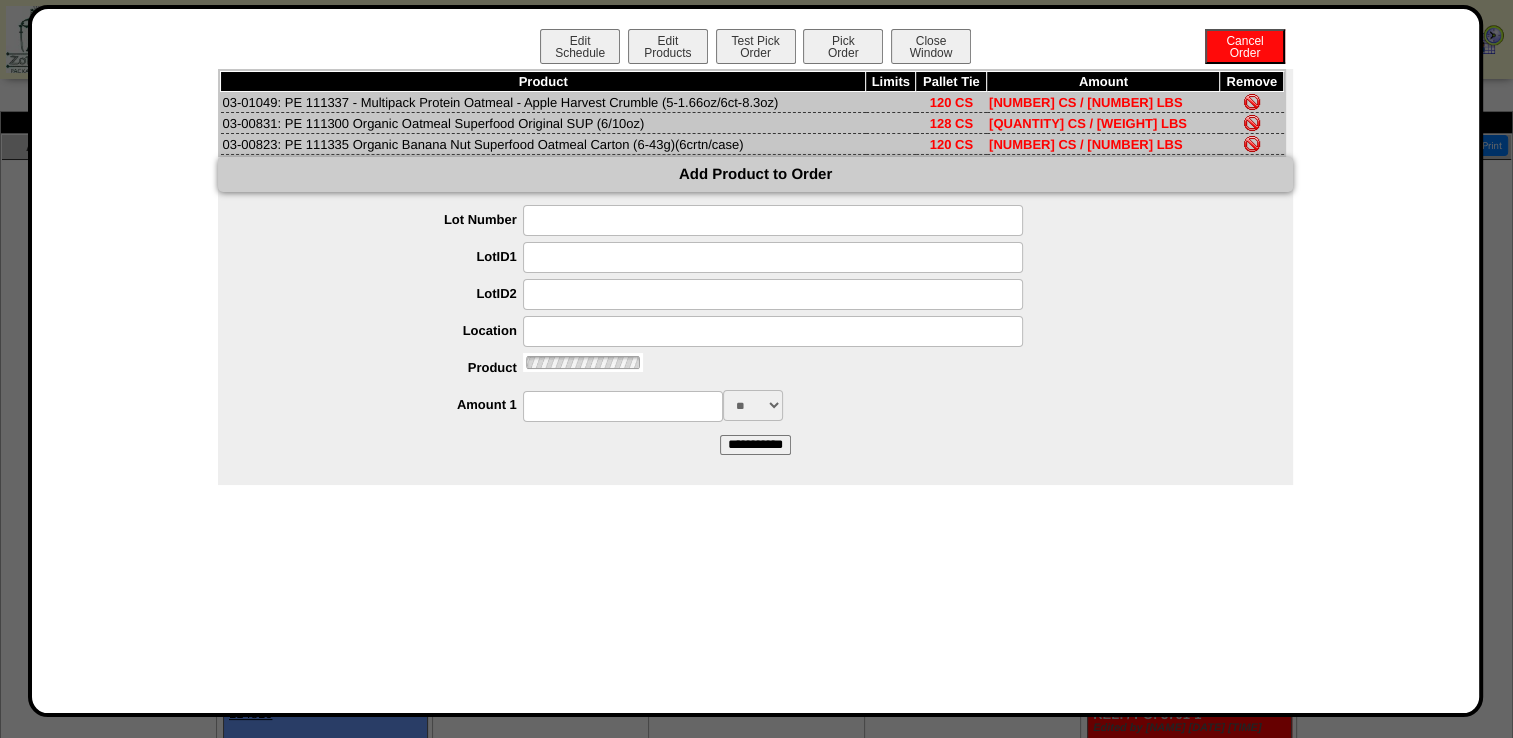 click on "Location" at bounding box center [390, 330] 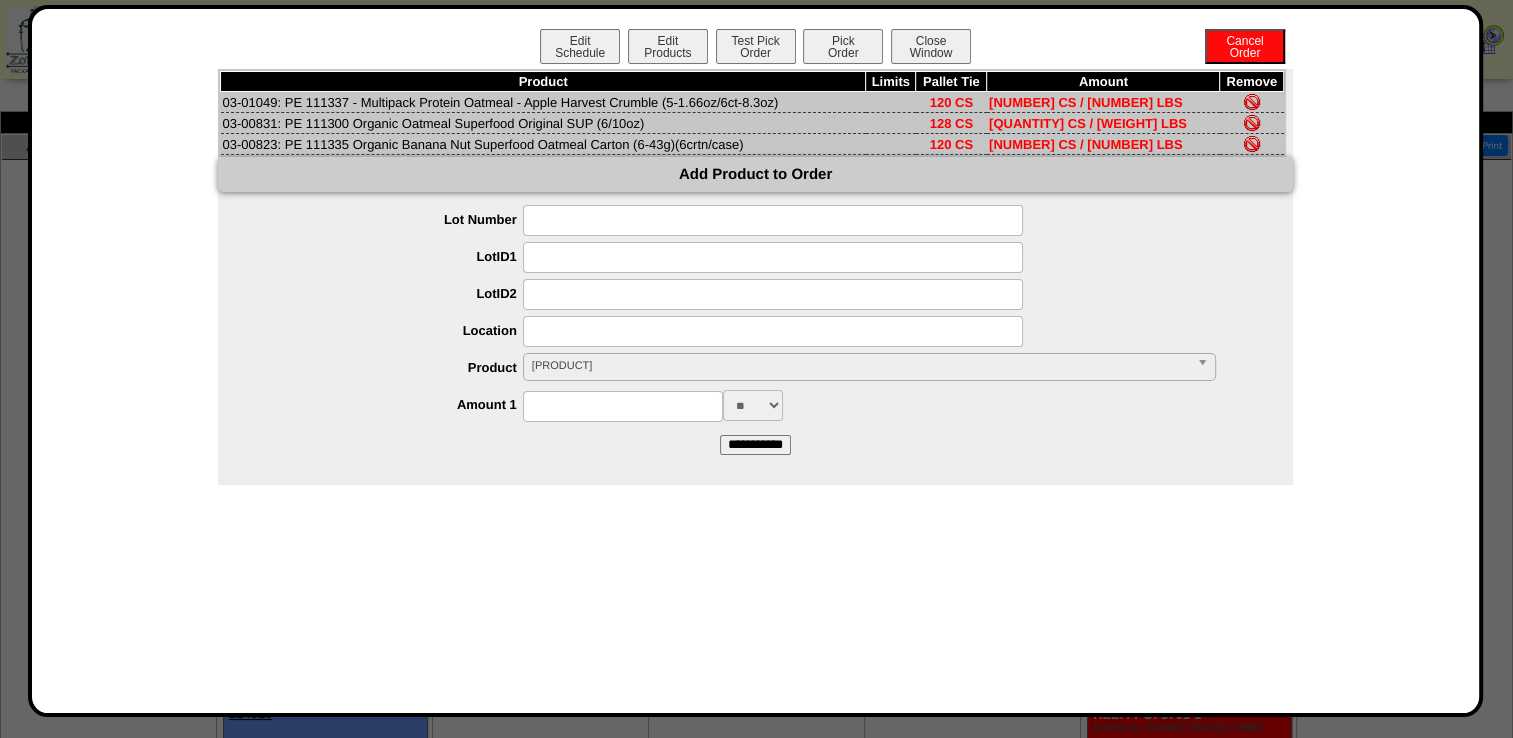 click on "[PRODUCT]" at bounding box center [860, 366] 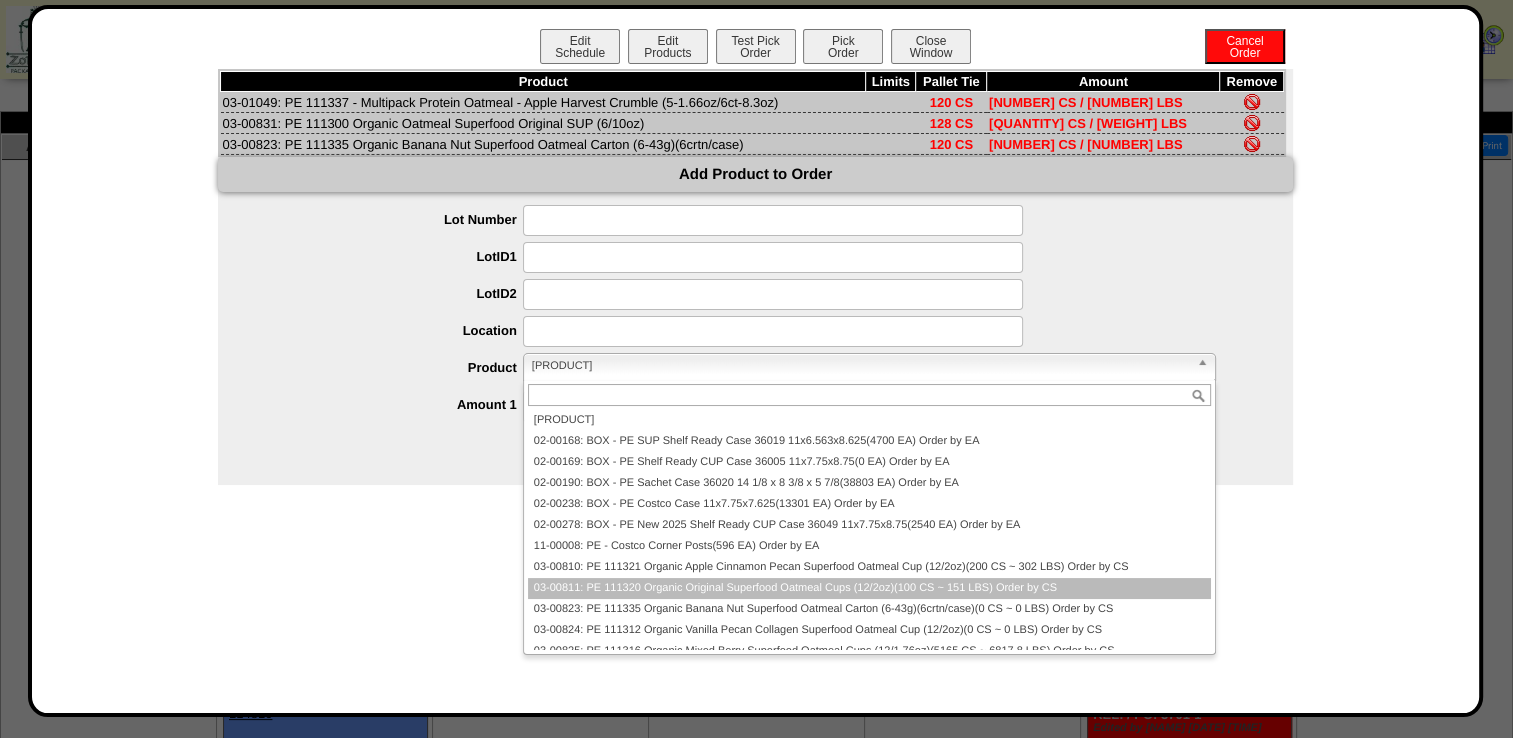 click on "03-00811: PE 111320 Organic Original Superfood Oatmeal Cups (12/2oz)(100 CS ~ 151 LBS) Order by CS" at bounding box center (869, 588) 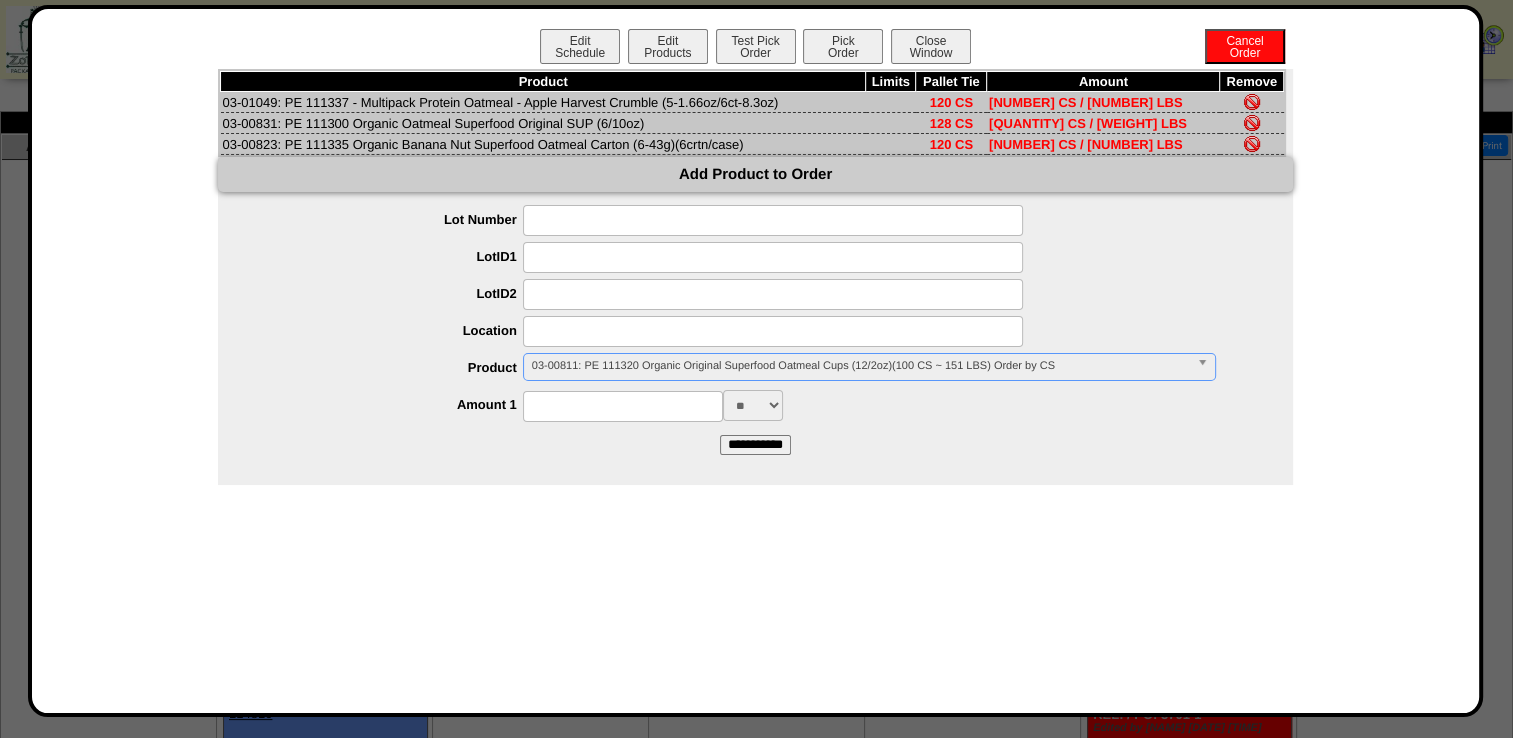 click on "**********" at bounding box center (755, 313) 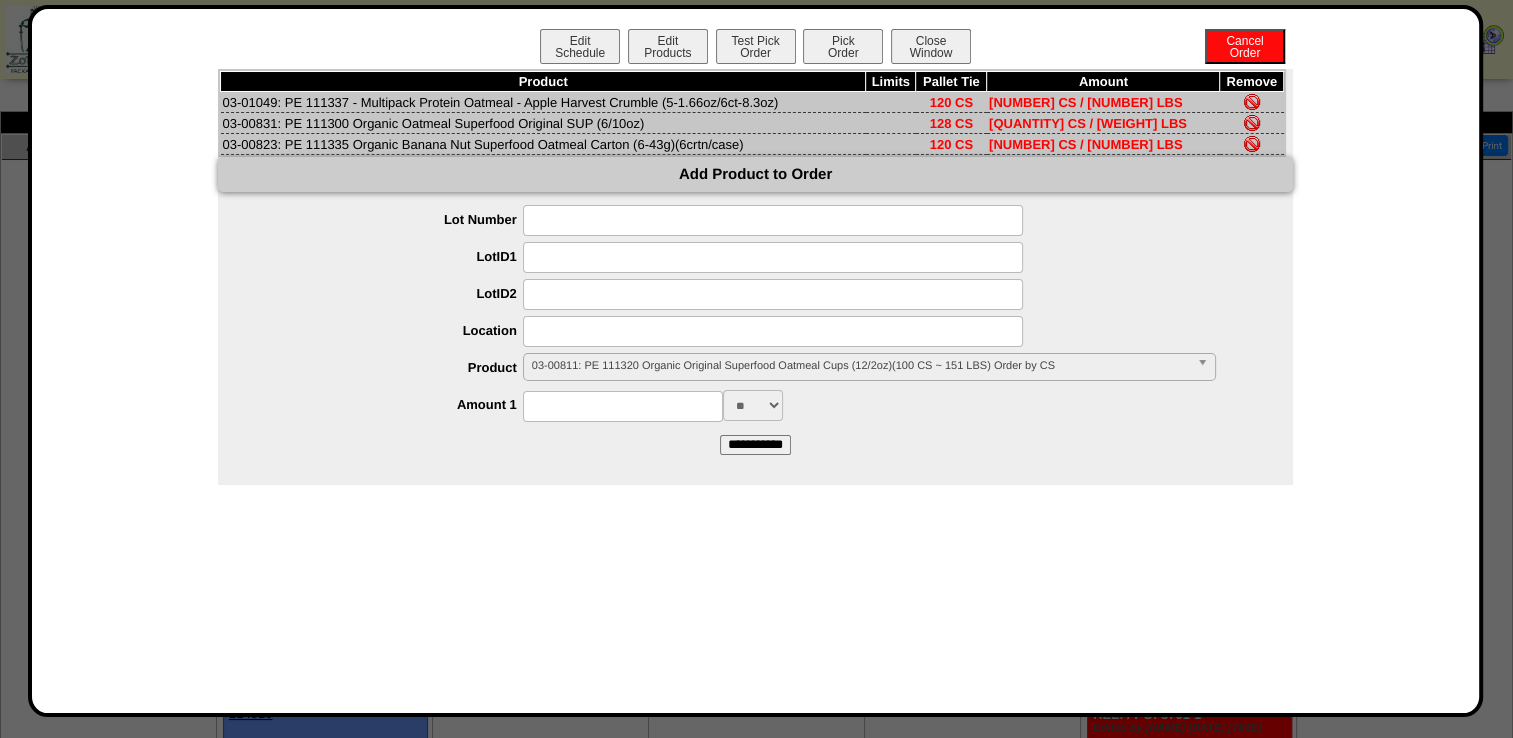 click at bounding box center (773, 220) 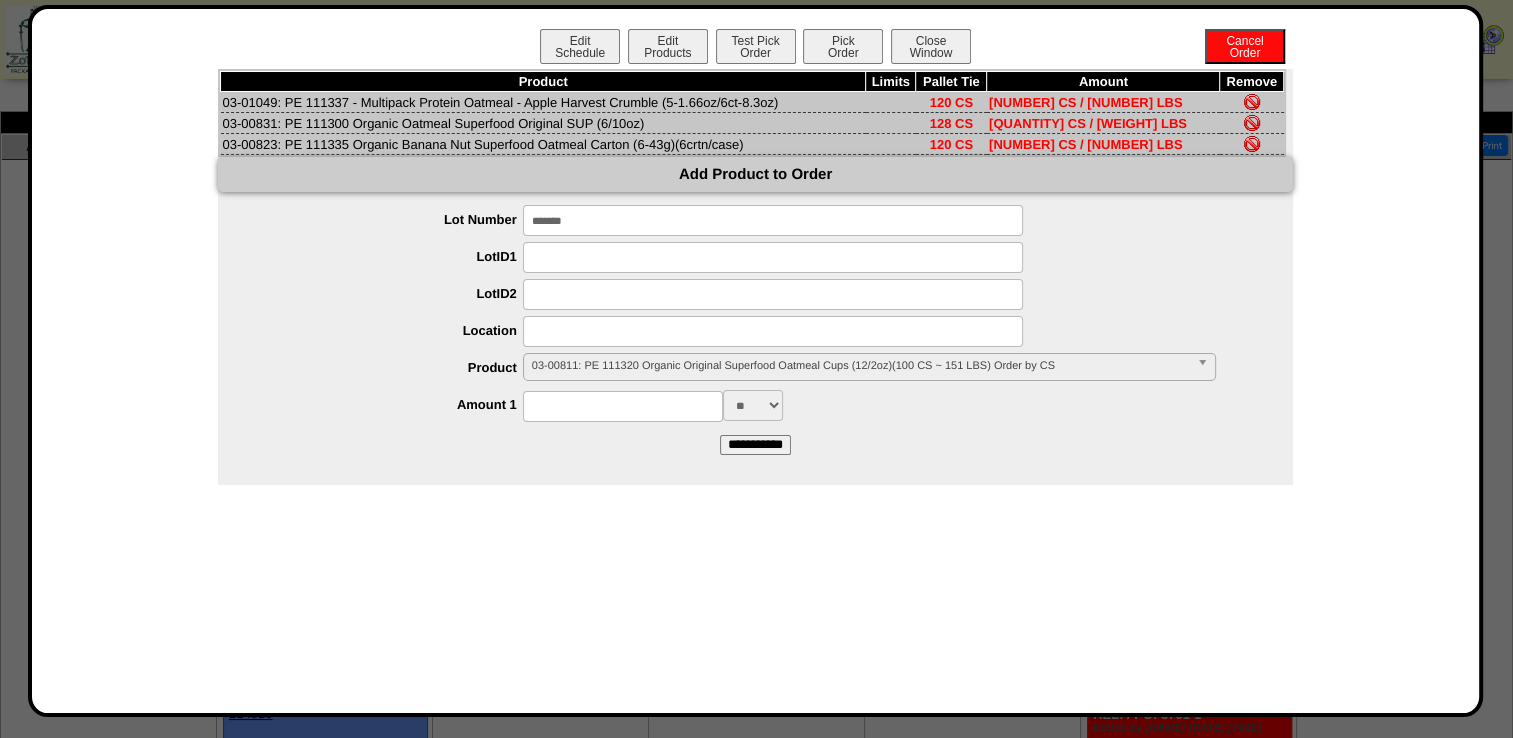 type on "*******" 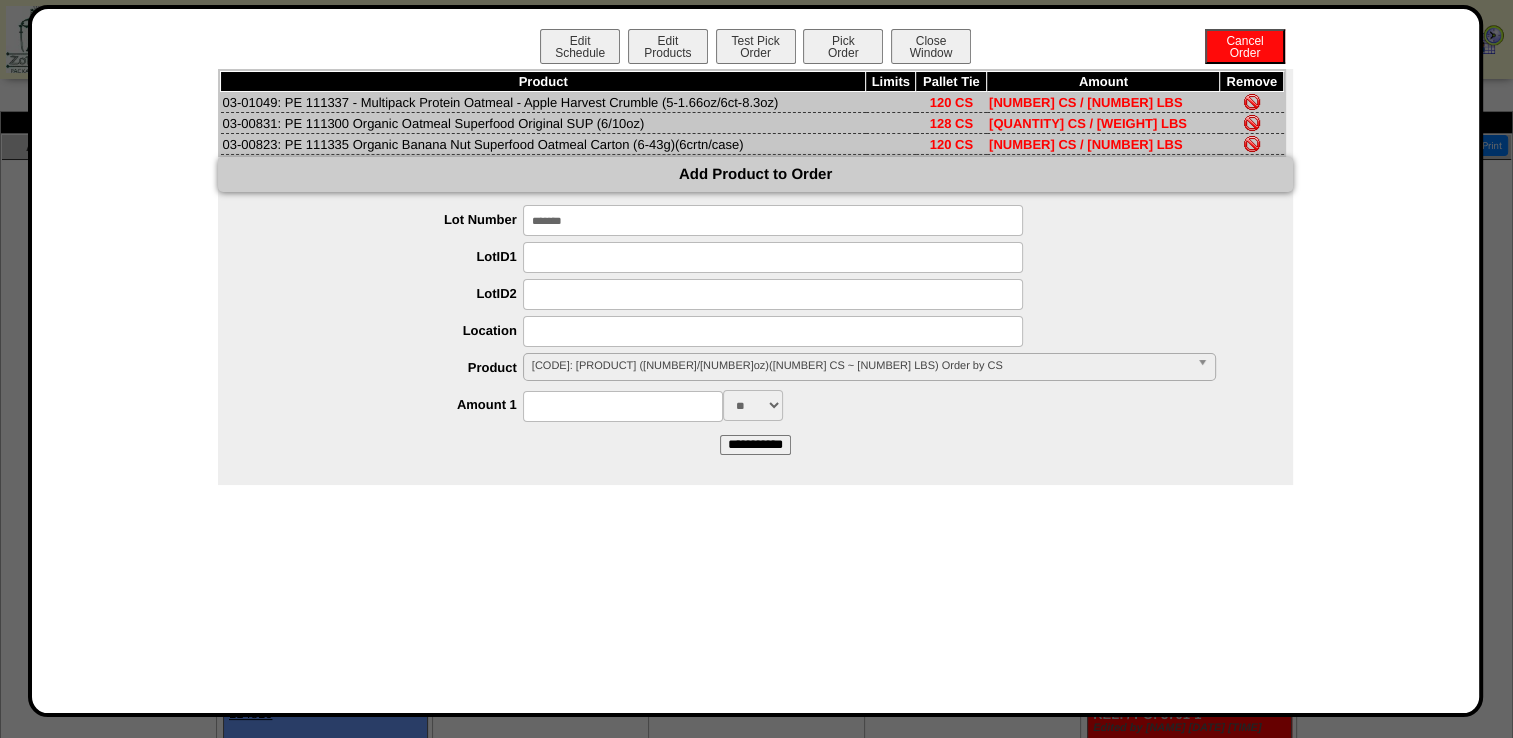 click on "[CODE]: [PRODUCT] ([NUMBER]/[NUMBER]oz)([NUMBER] CS ~ [NUMBER] LBS) Order by CS" at bounding box center (860, 366) 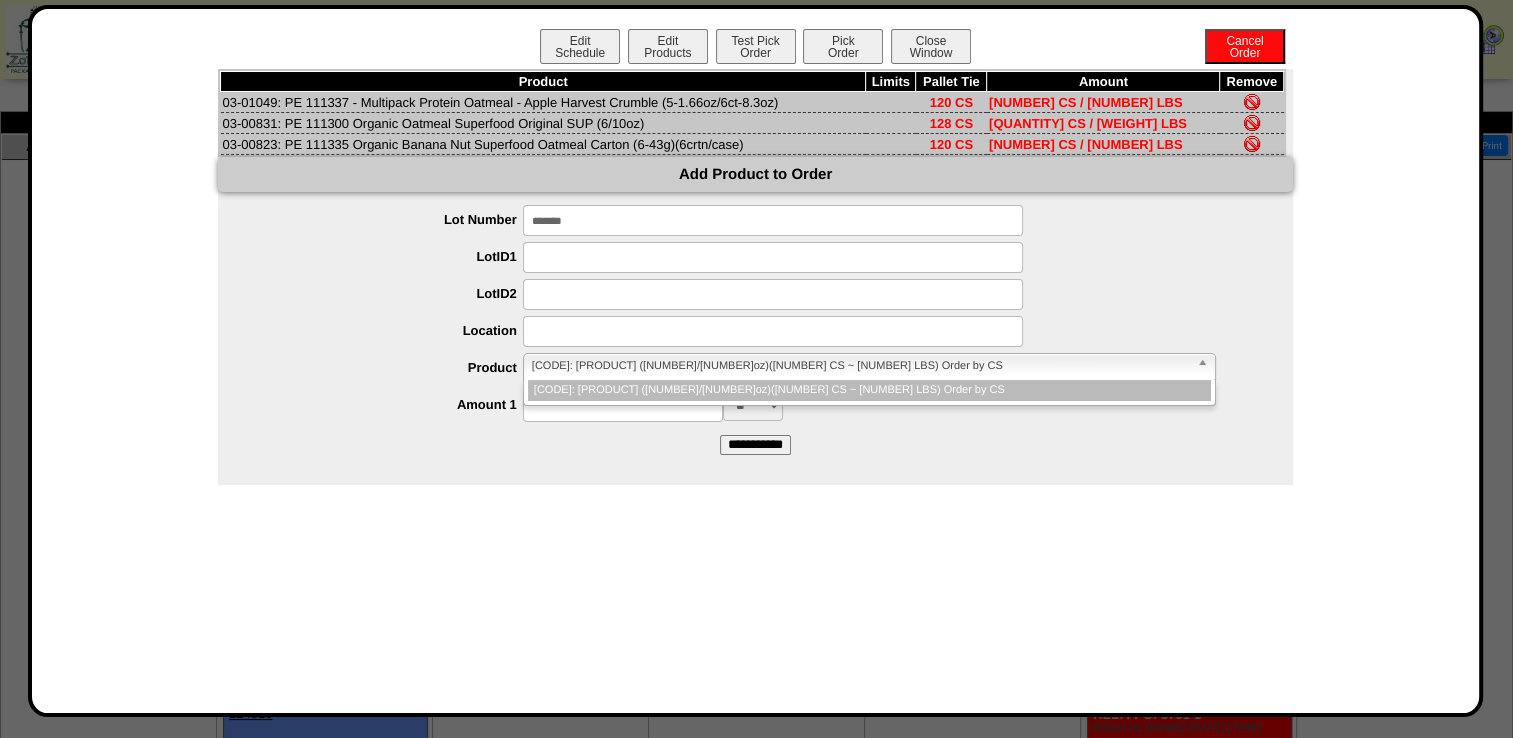 click on "[CODE]: [PRODUCT] ([NUMBER]/[NUMBER]oz)([NUMBER] CS ~ [NUMBER] LBS) Order by CS" at bounding box center (860, 366) 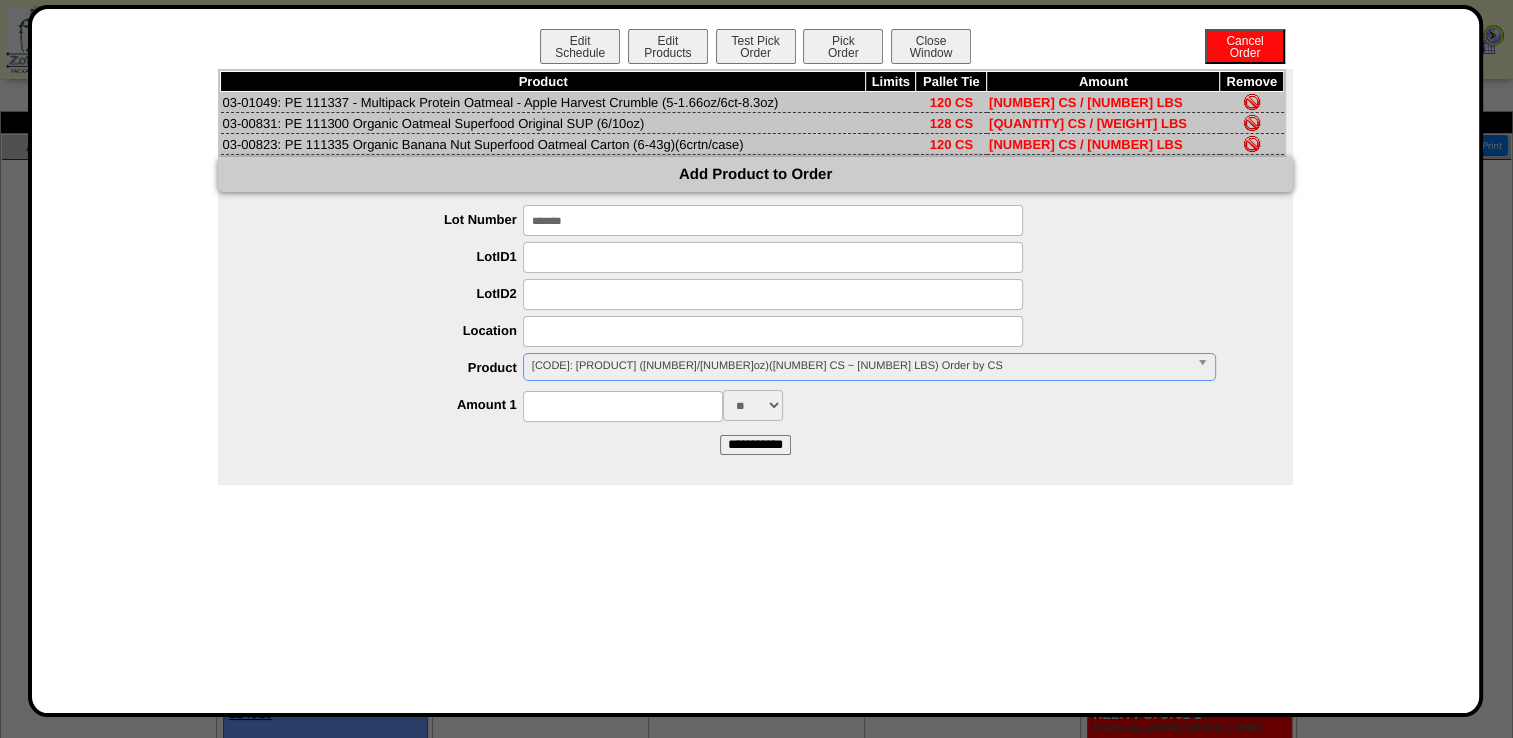 click at bounding box center [623, 406] 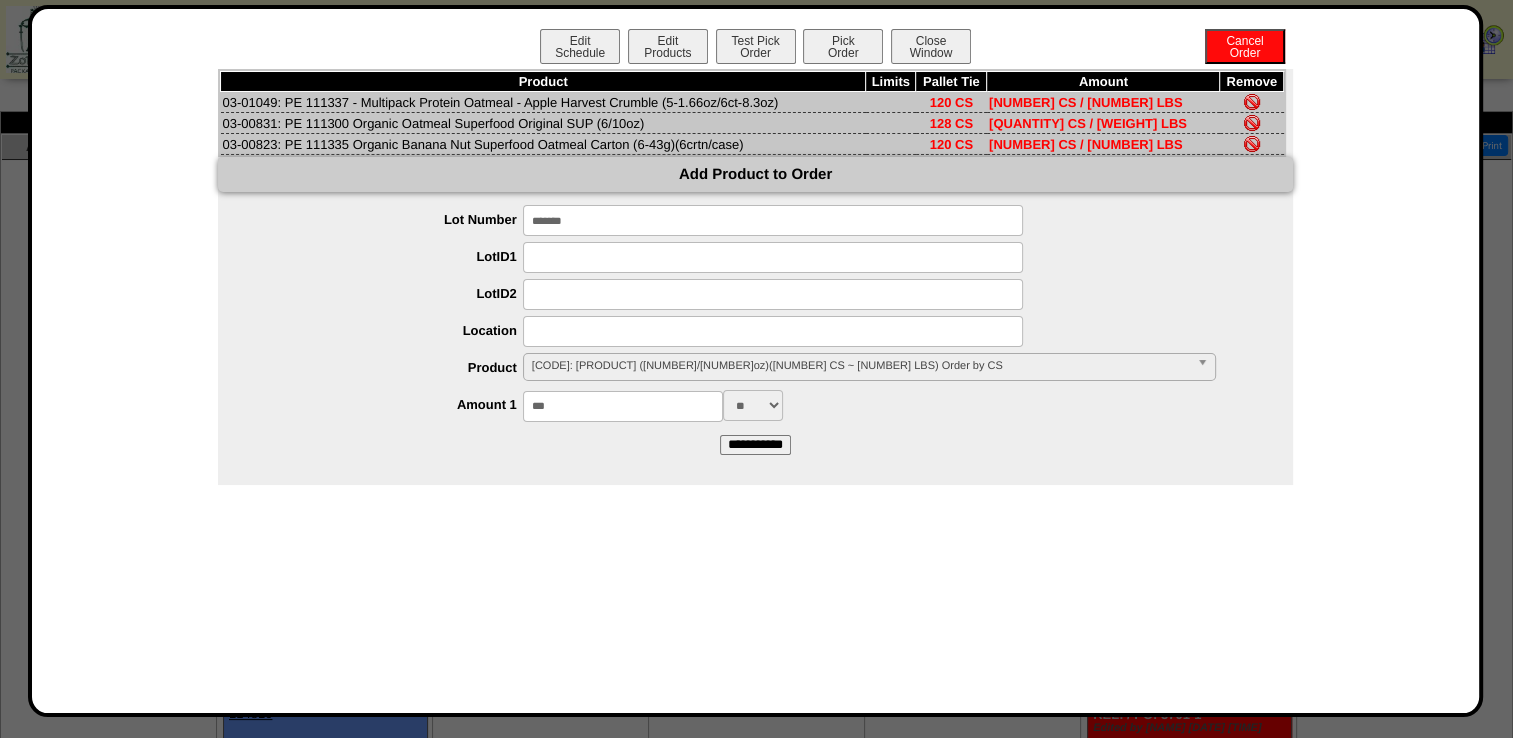 type on "***" 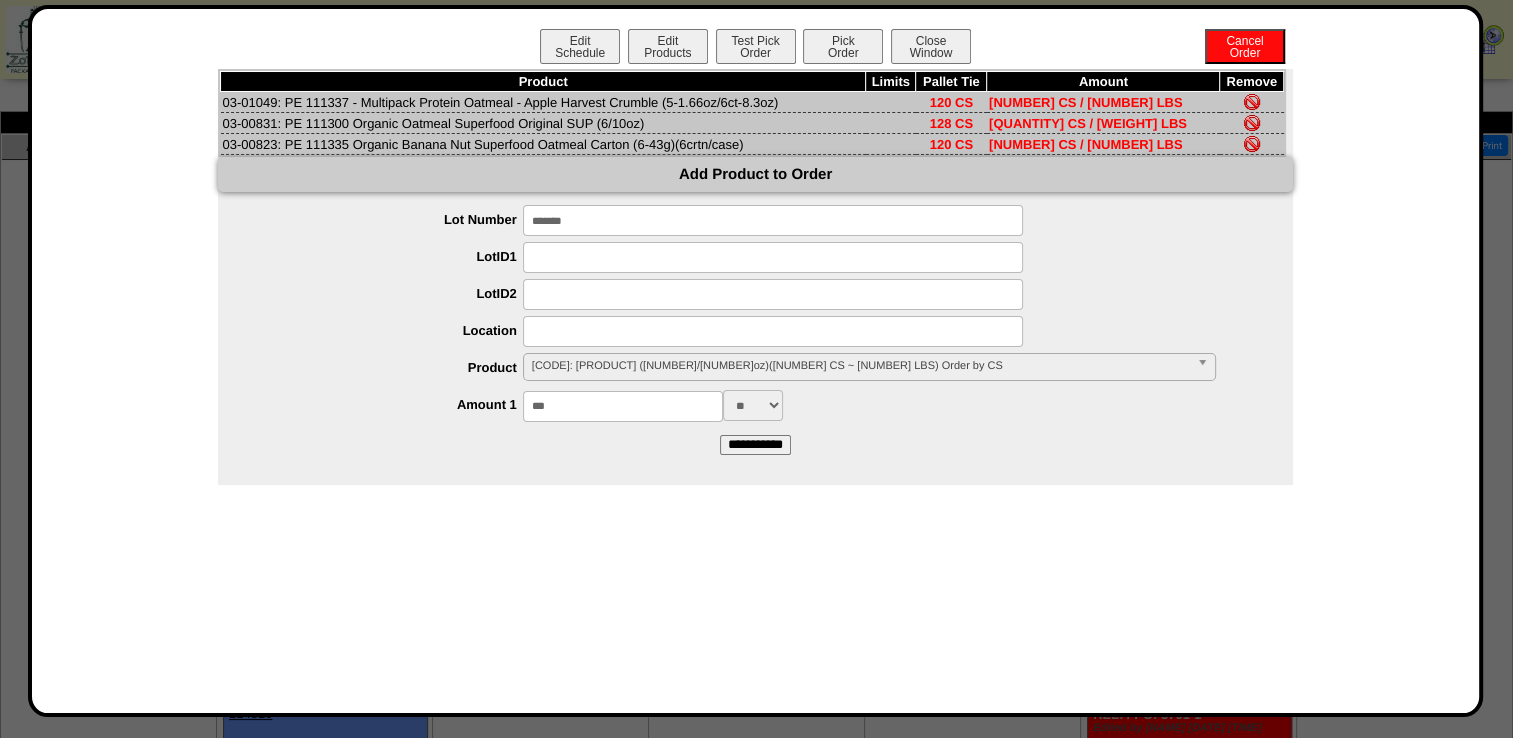 click on "[PRODUCT]" at bounding box center [755, 277] 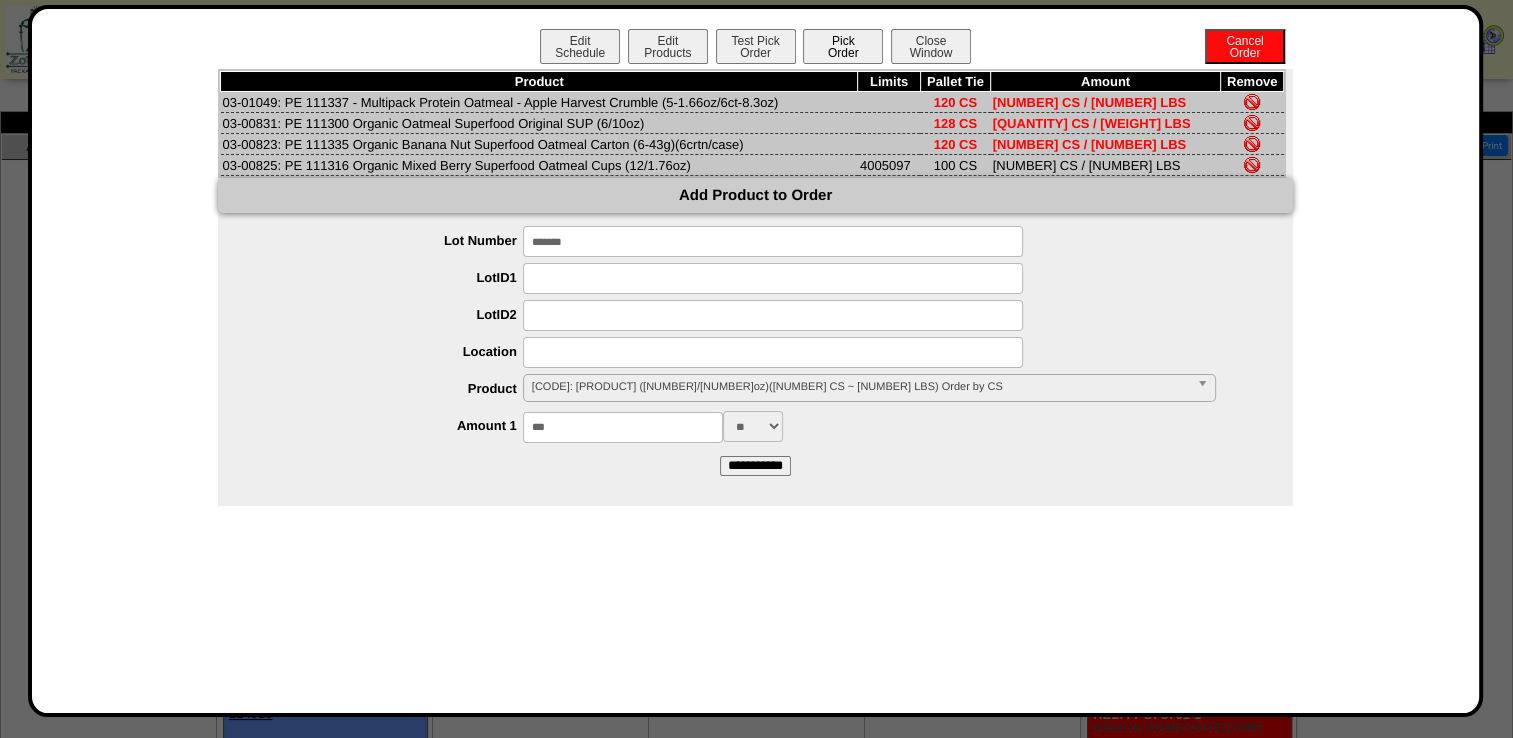 click on "Pick Order" at bounding box center [843, 46] 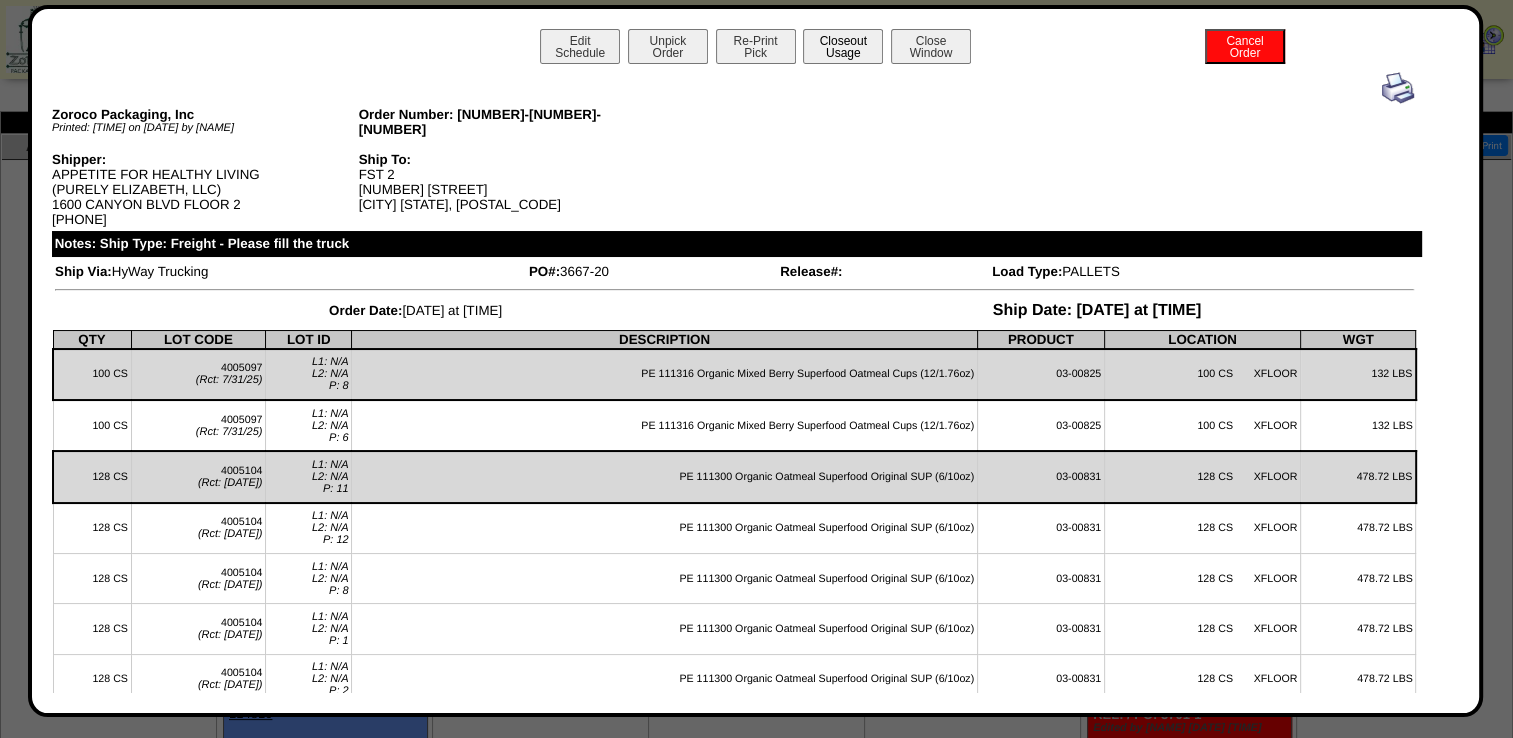 click on "Closeout Usage" at bounding box center [843, 46] 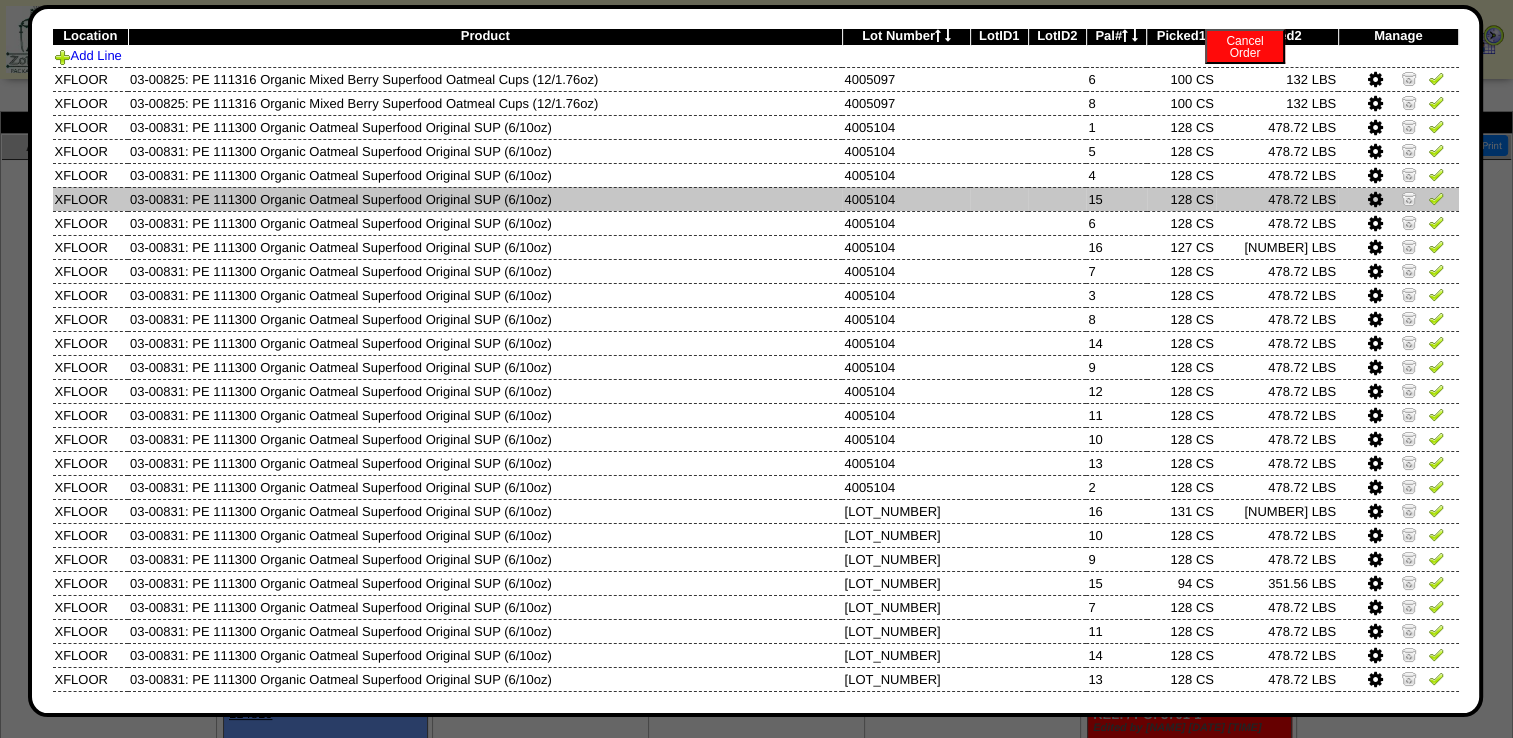 scroll, scrollTop: 0, scrollLeft: 0, axis: both 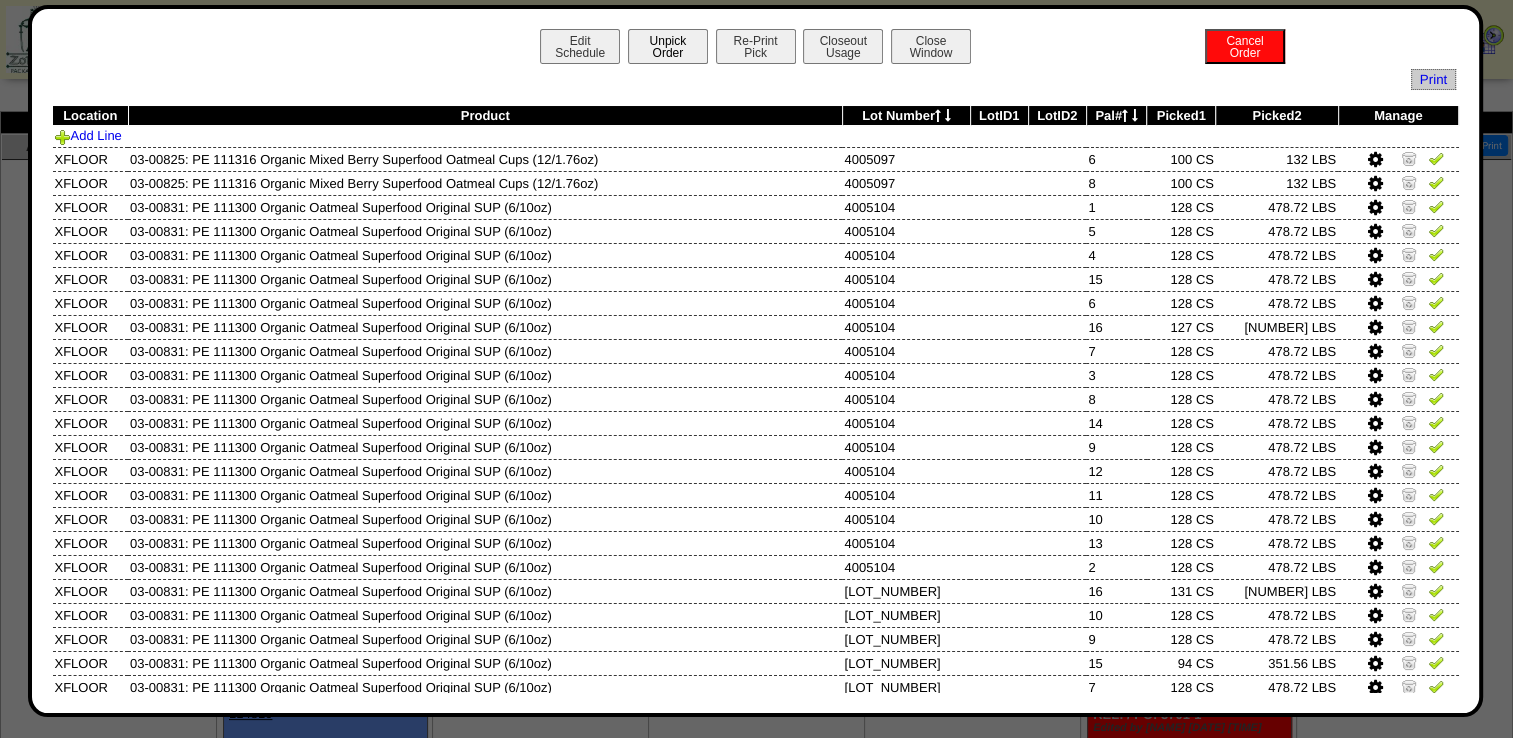 click on "Unpick Order" at bounding box center [668, 46] 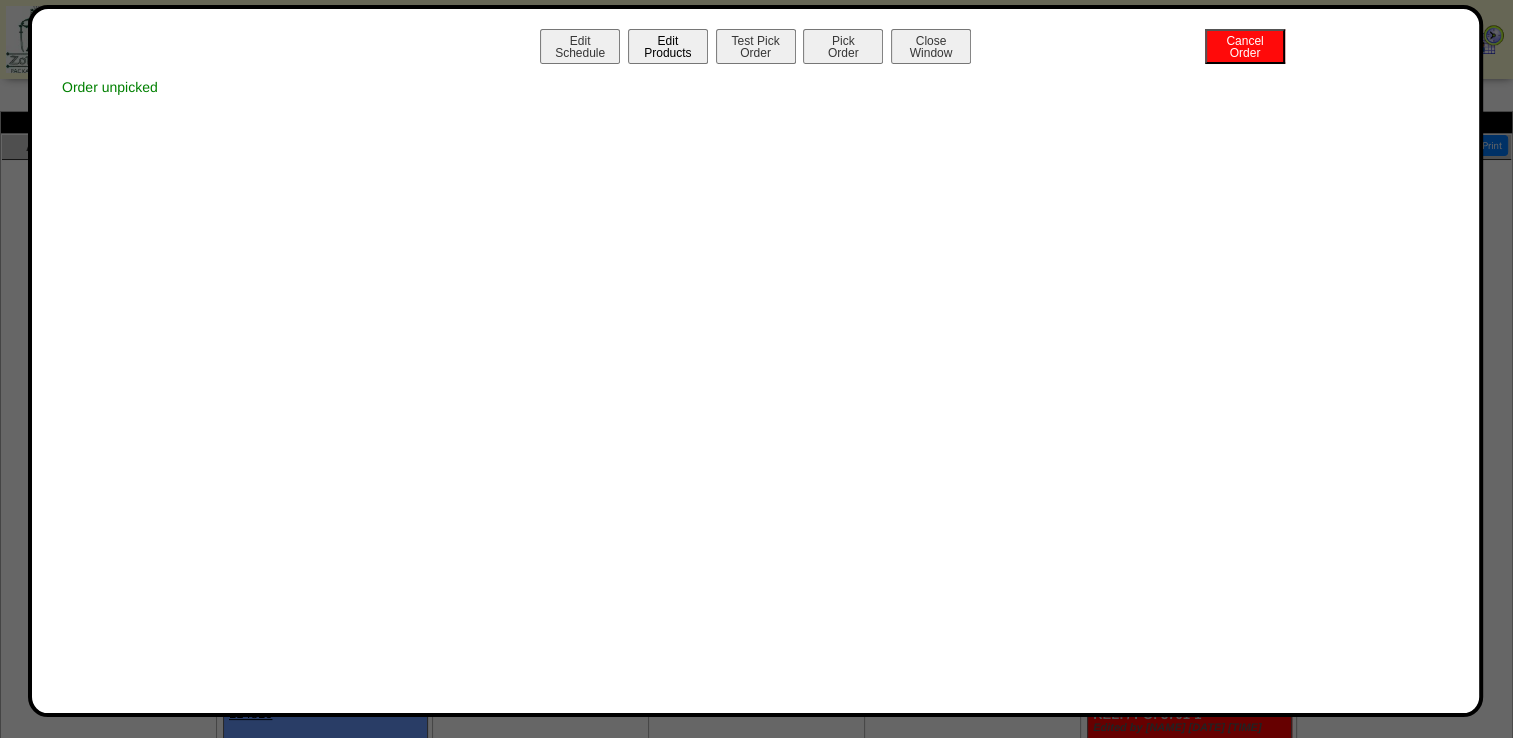 click on "Edit Products" at bounding box center [668, 46] 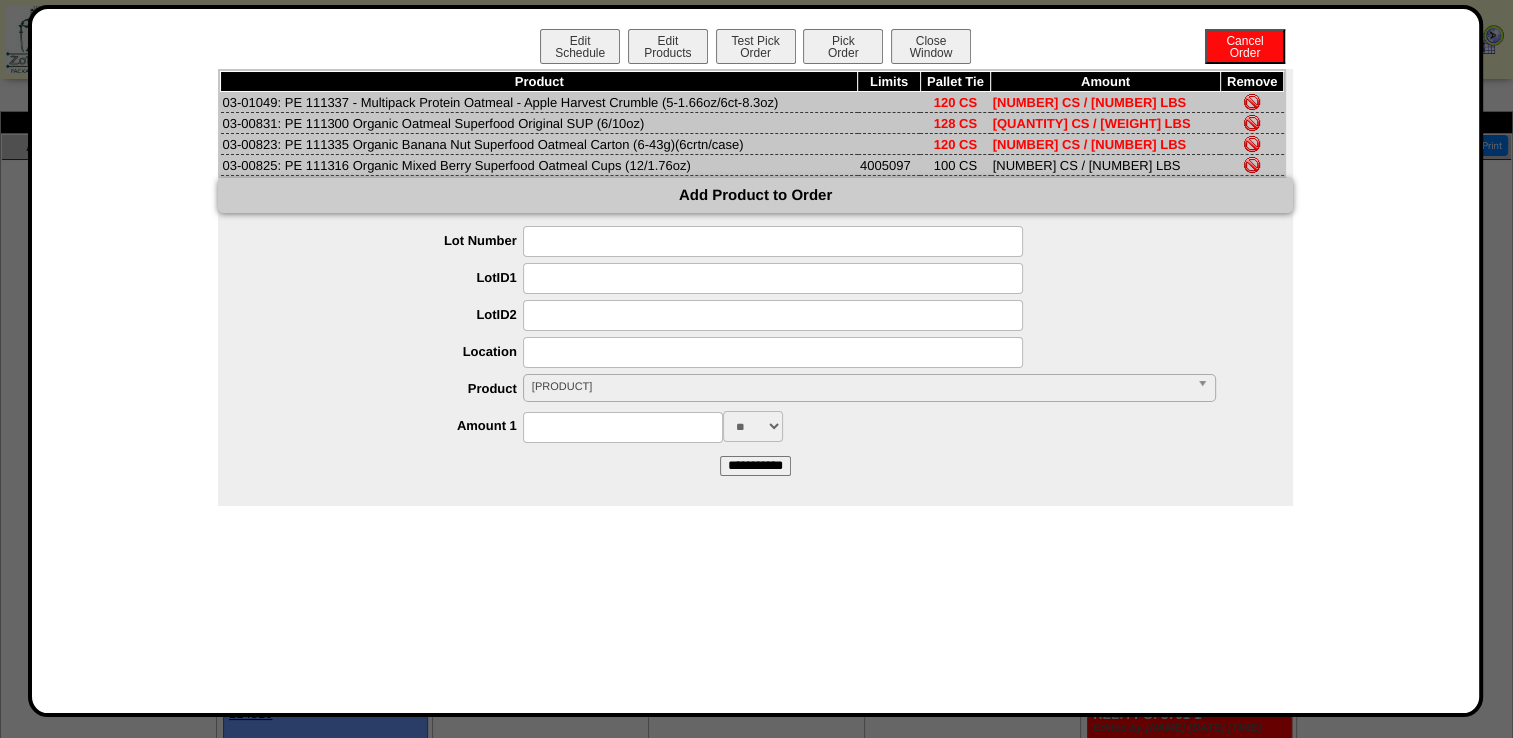 click at bounding box center [1252, 165] 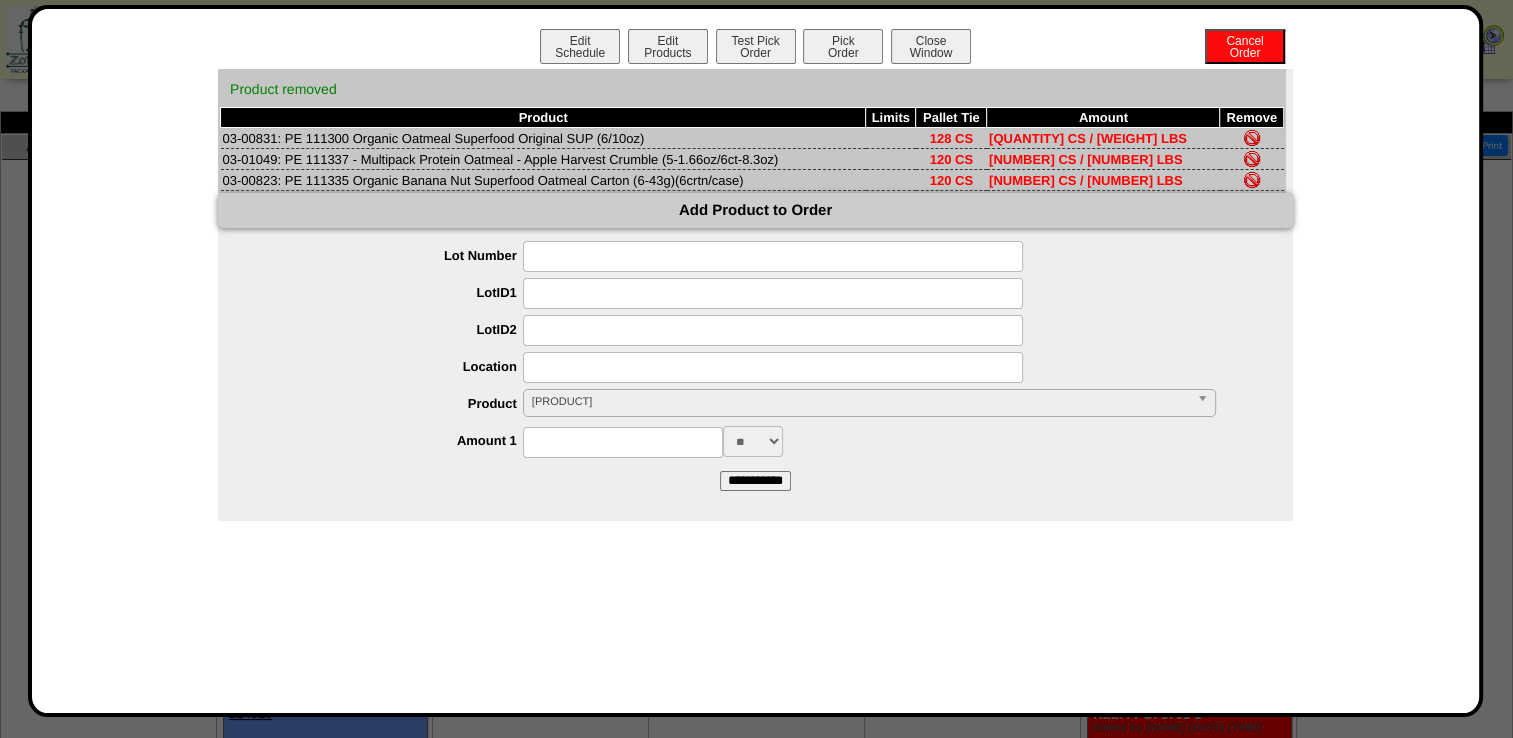click at bounding box center [773, 256] 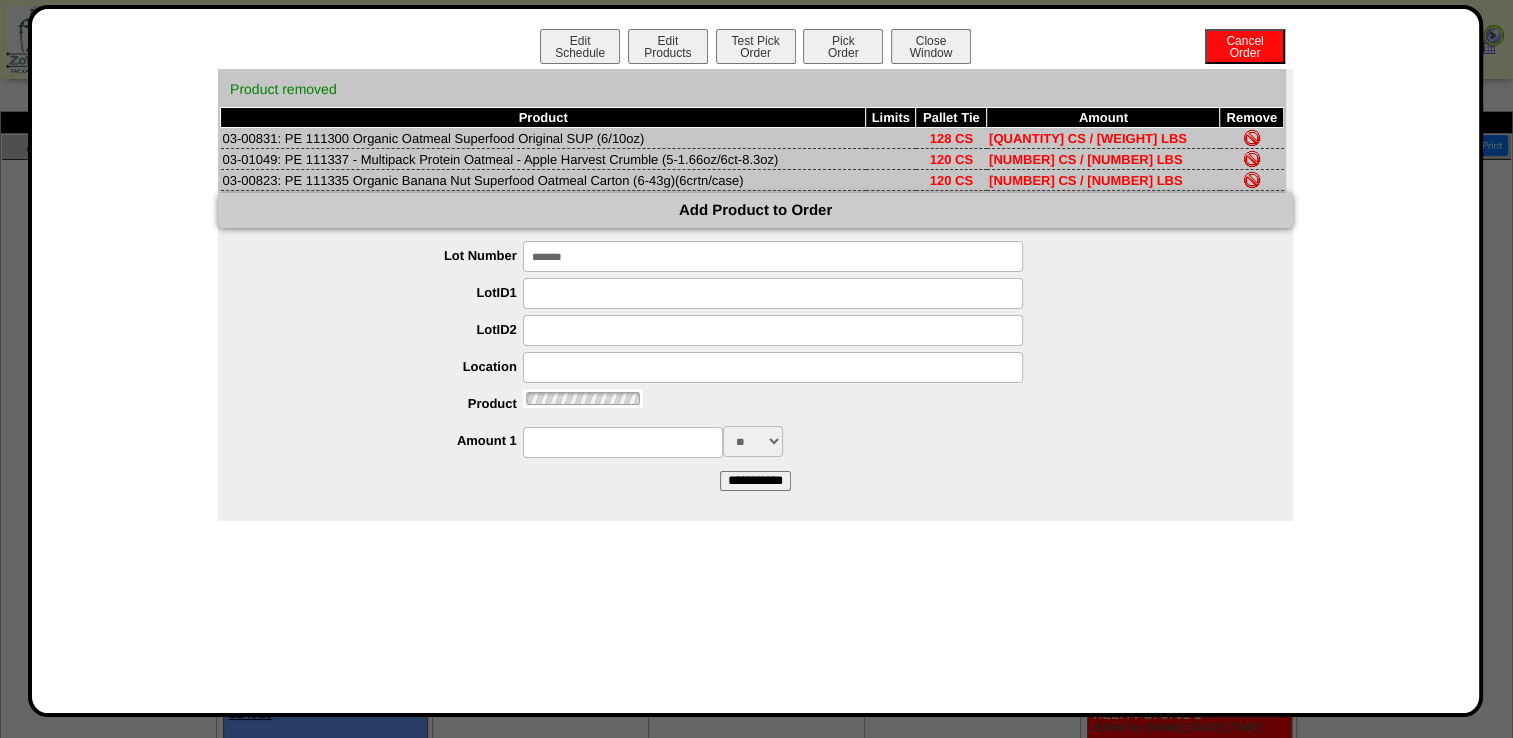 click at bounding box center (775, 330) 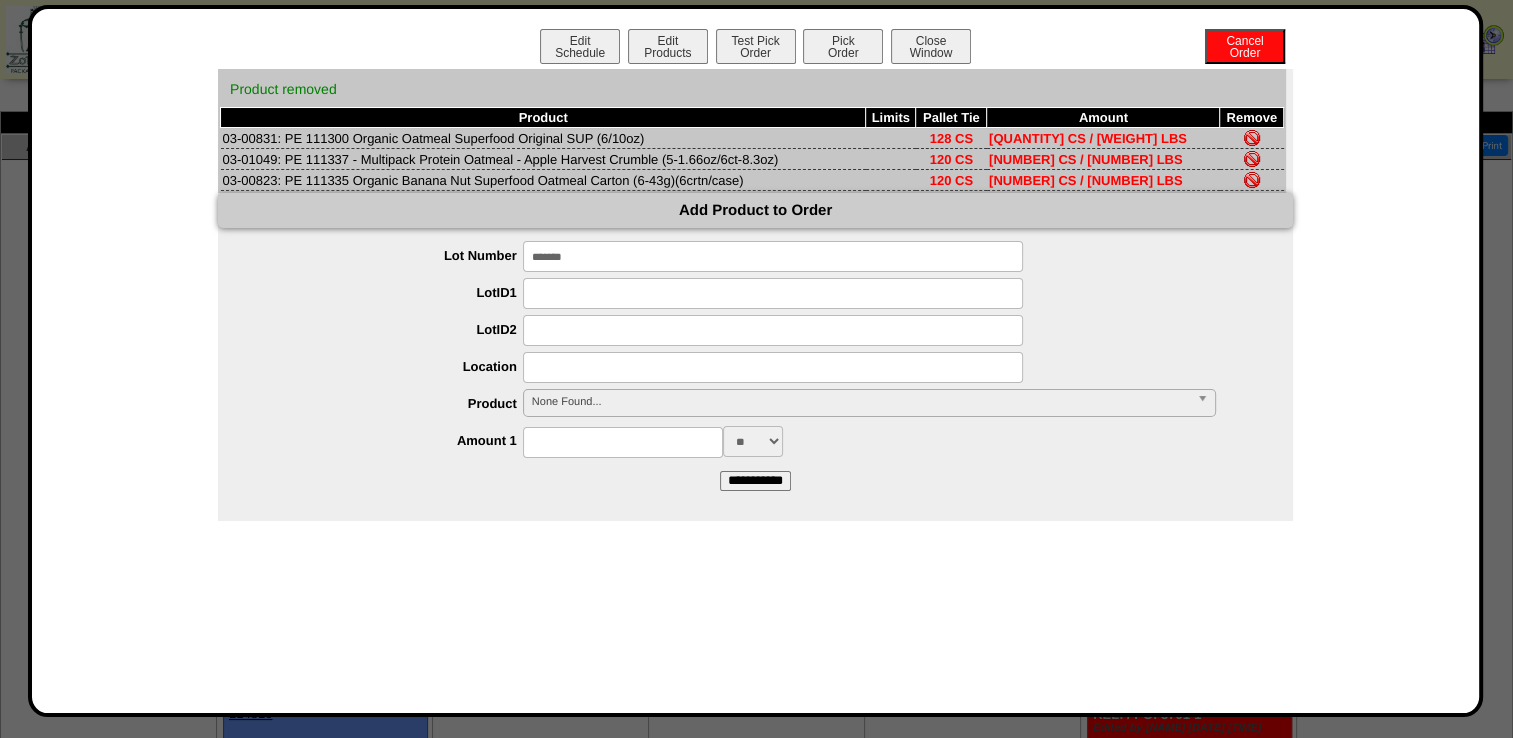 click on "*******" at bounding box center [773, 256] 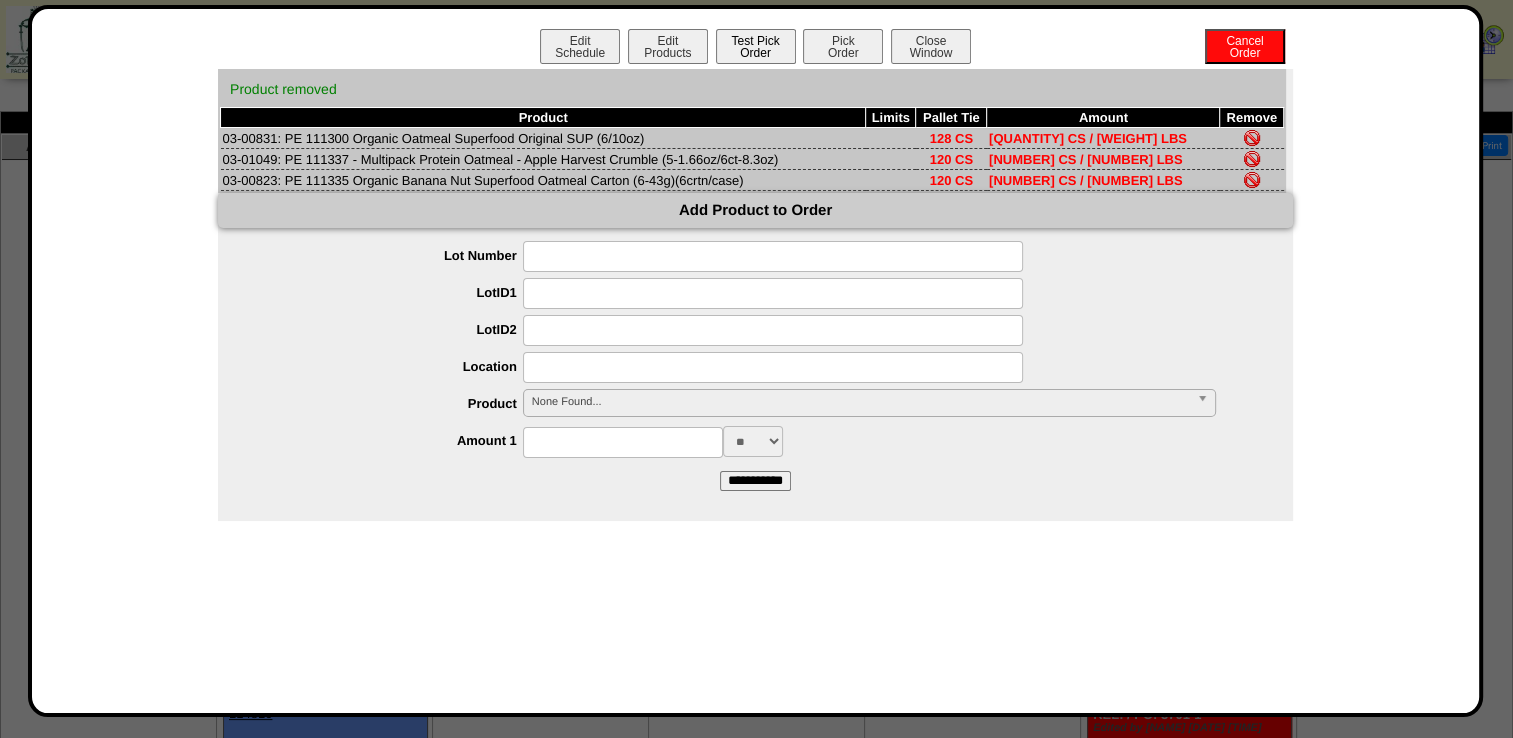 type 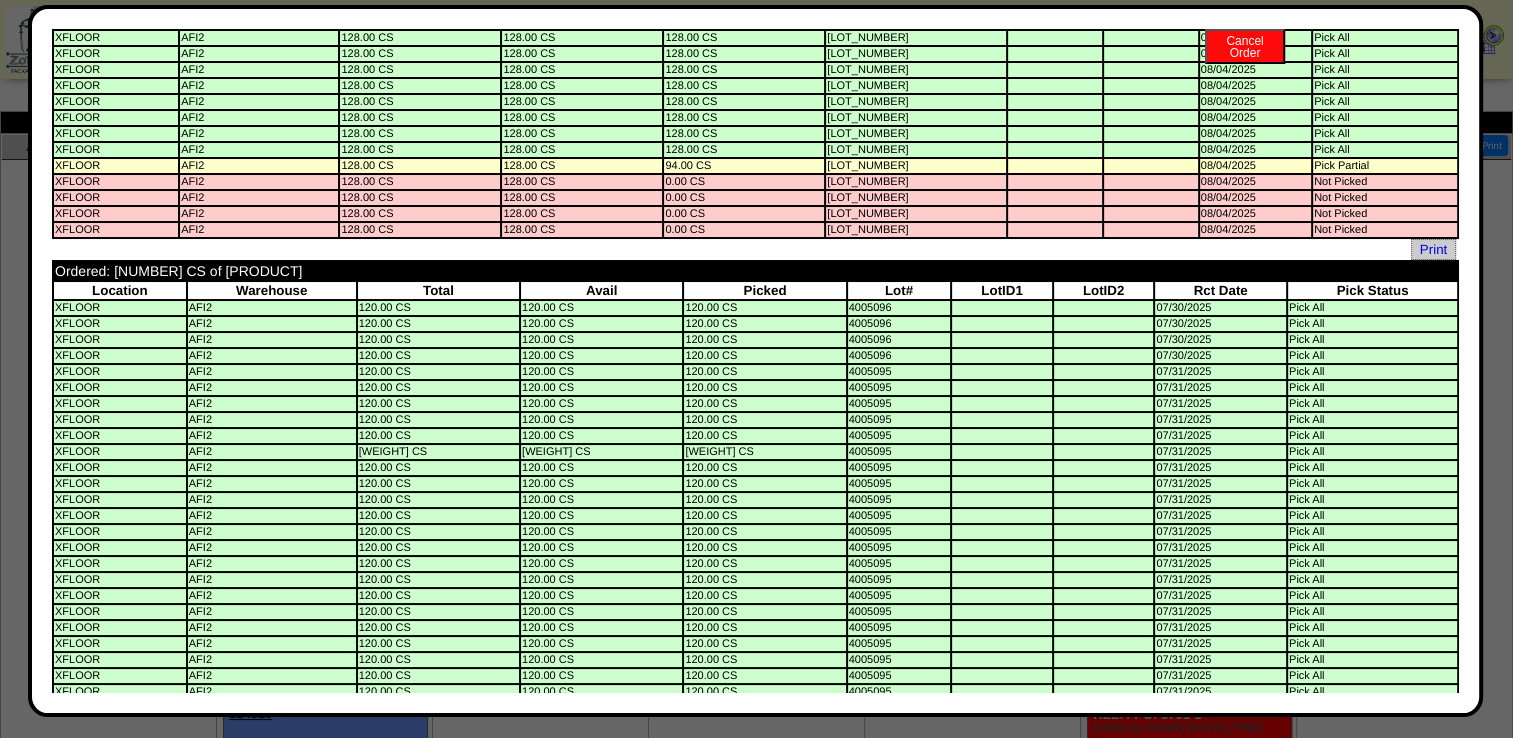 scroll, scrollTop: 564, scrollLeft: 0, axis: vertical 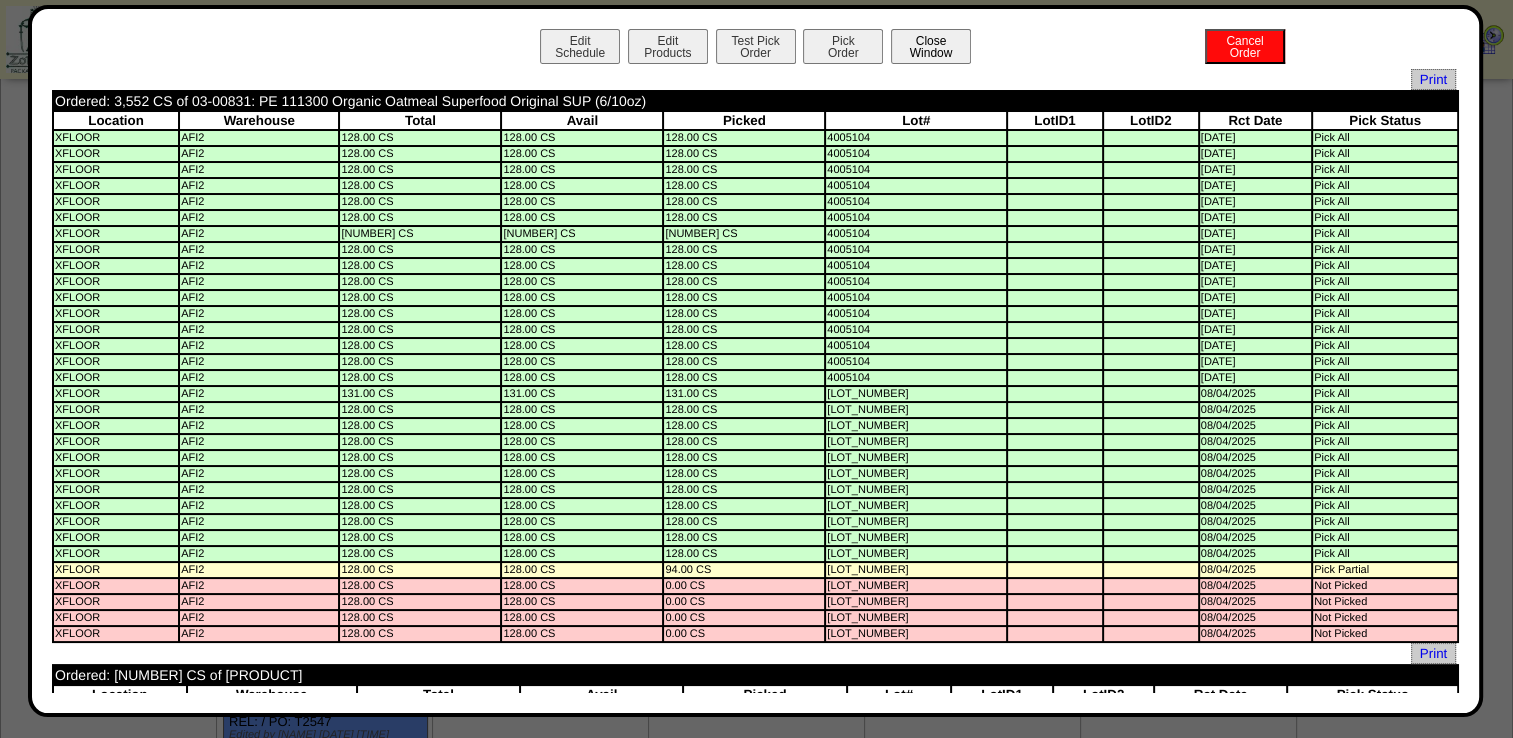 click on "Close Window" at bounding box center (931, 46) 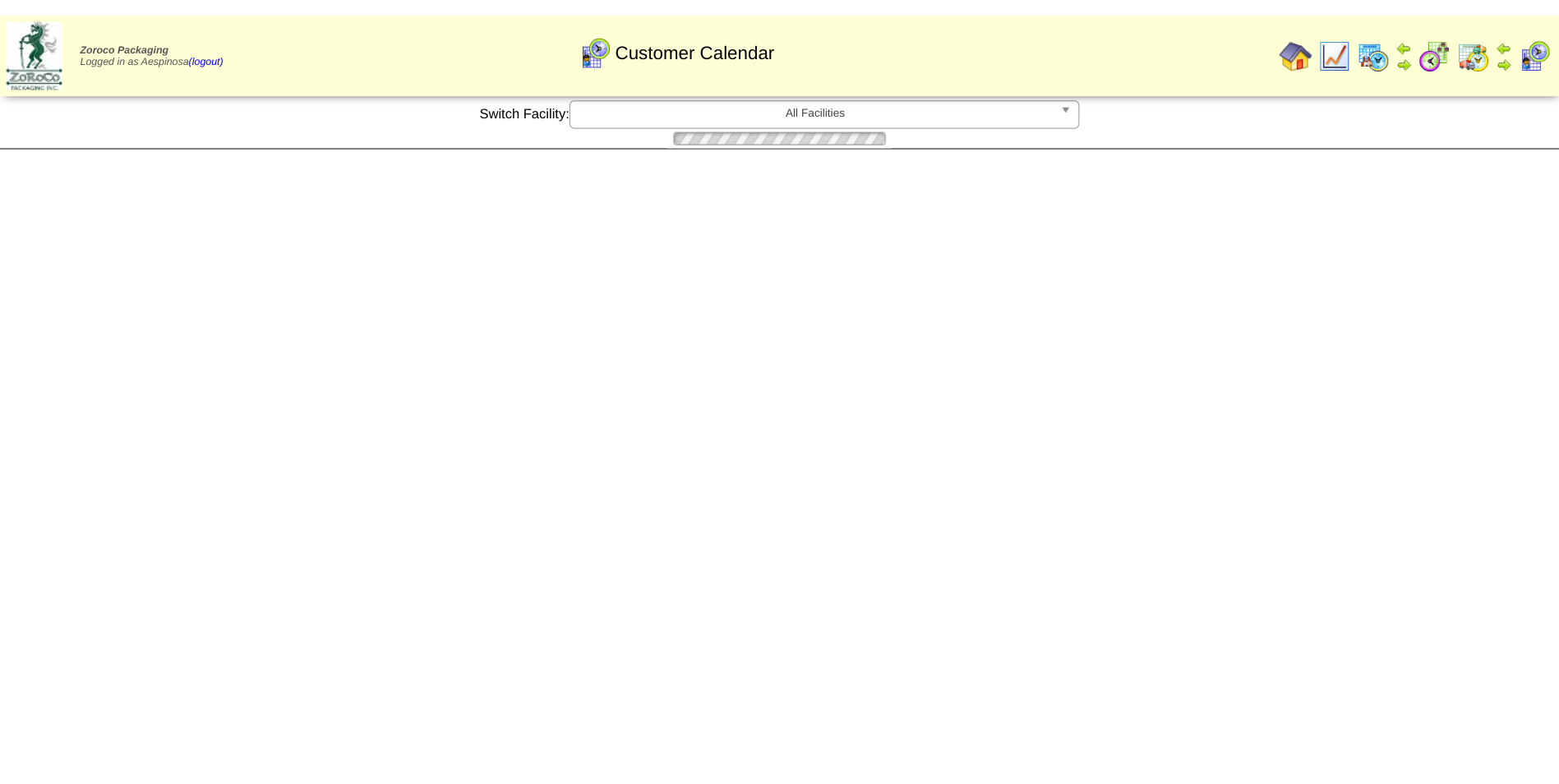 scroll, scrollTop: 0, scrollLeft: 0, axis: both 